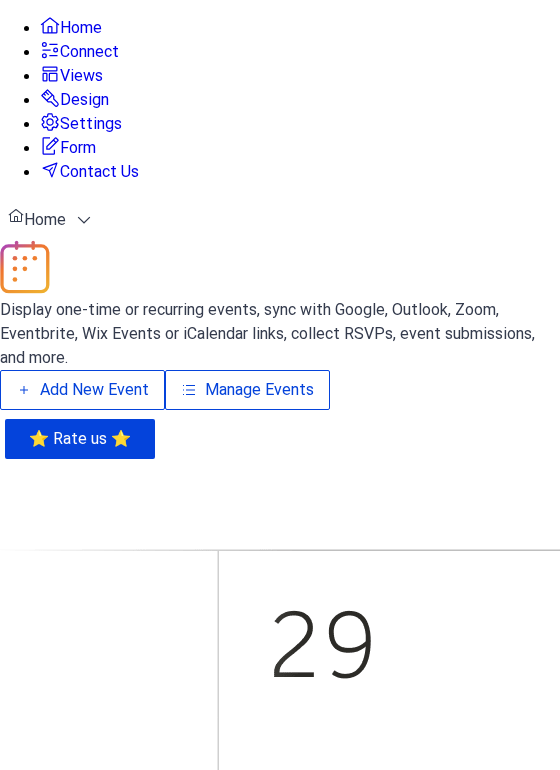 scroll, scrollTop: 0, scrollLeft: 0, axis: both 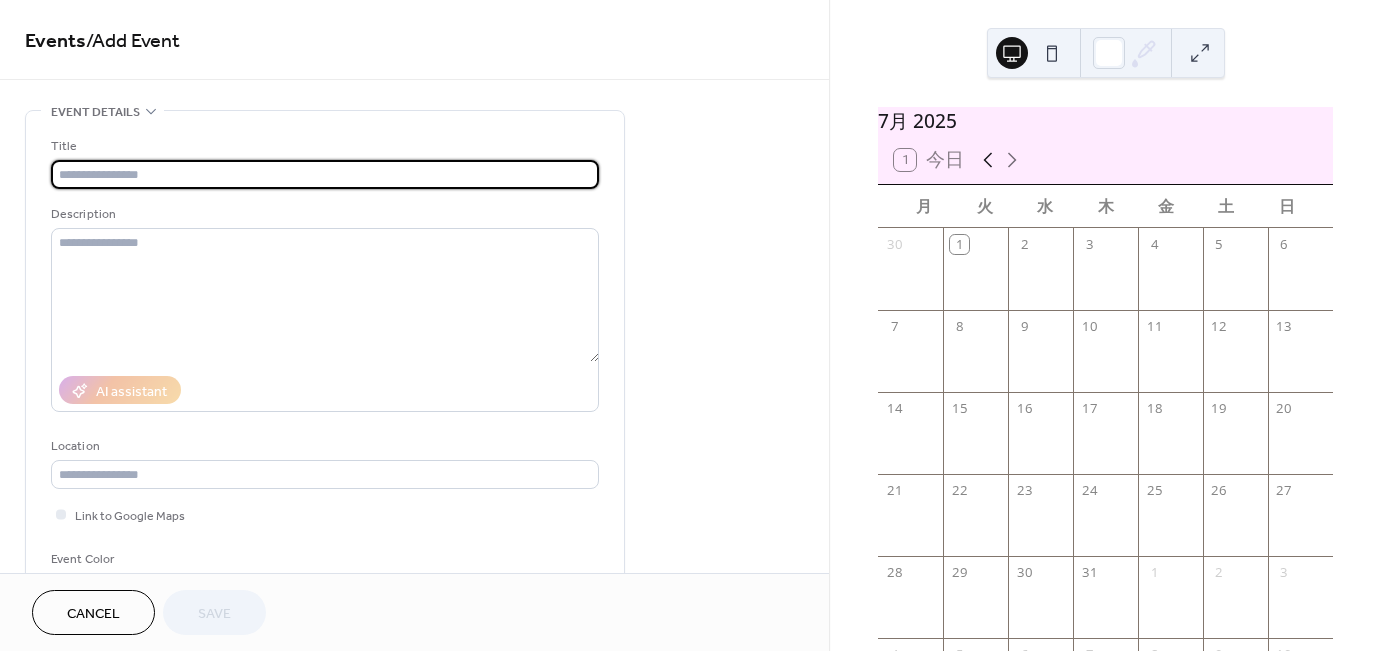 click 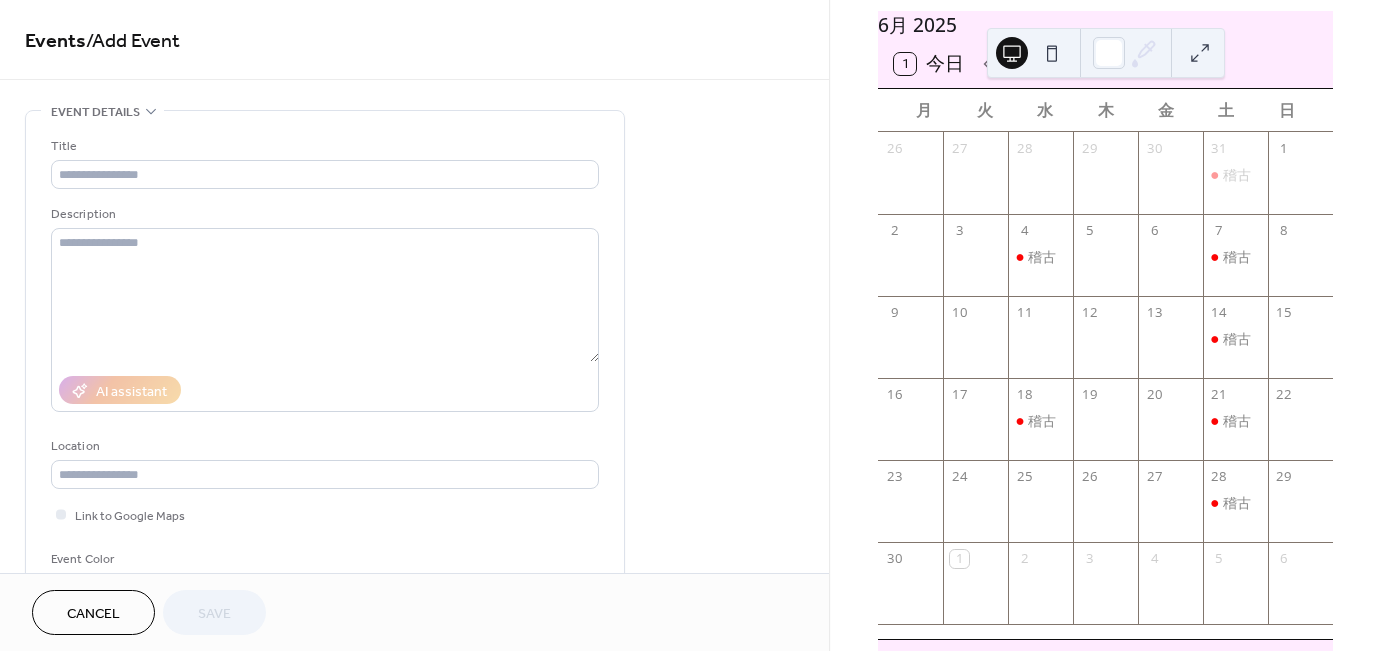 scroll, scrollTop: 100, scrollLeft: 0, axis: vertical 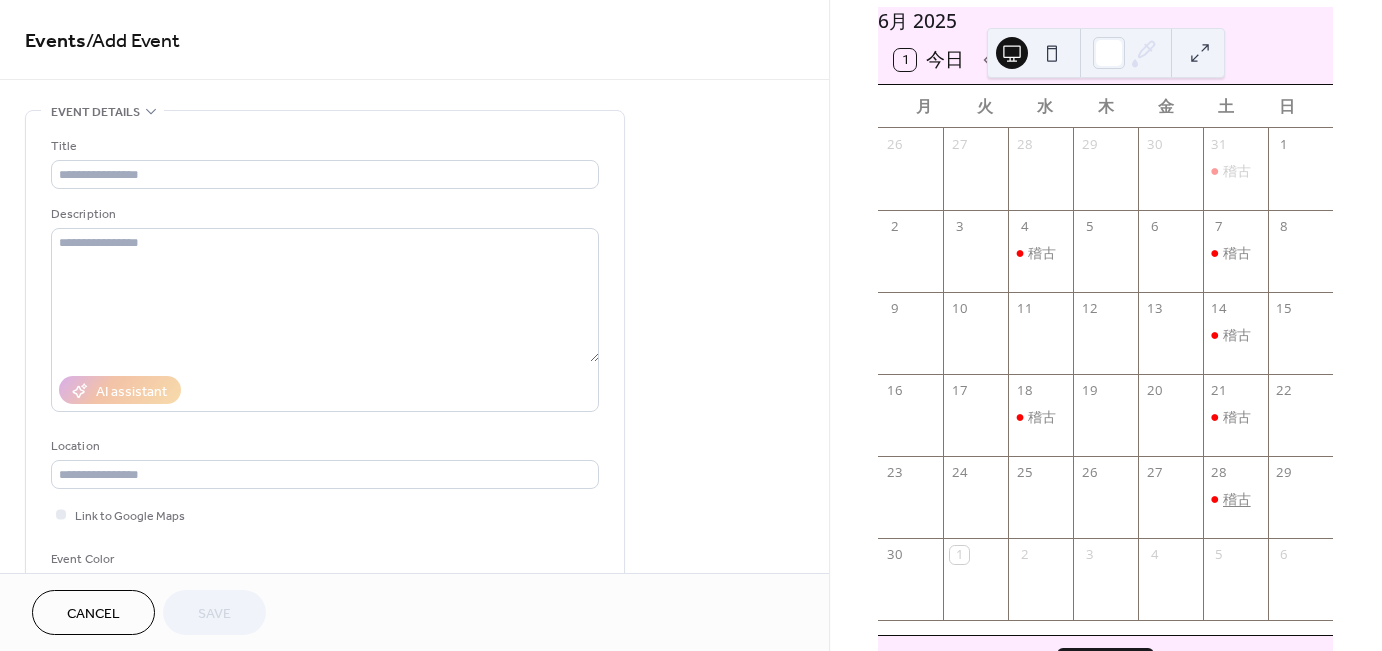 click on "稽古" at bounding box center (1237, 499) 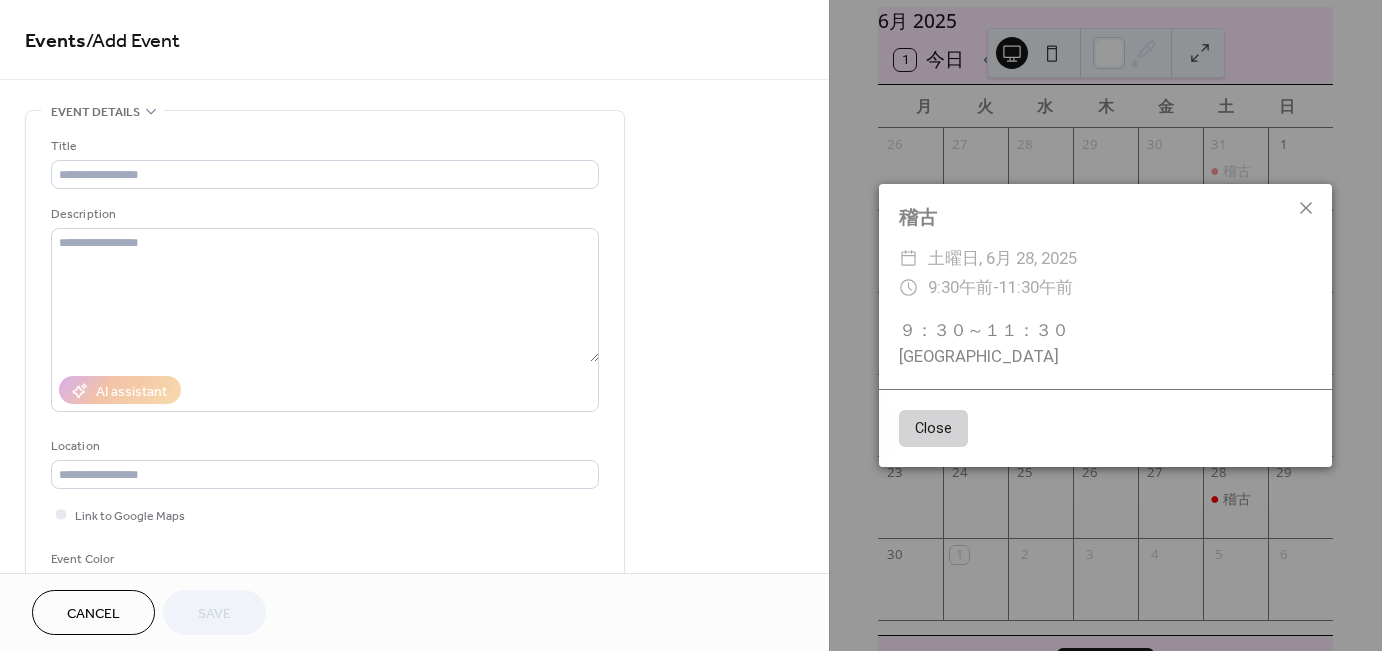 click 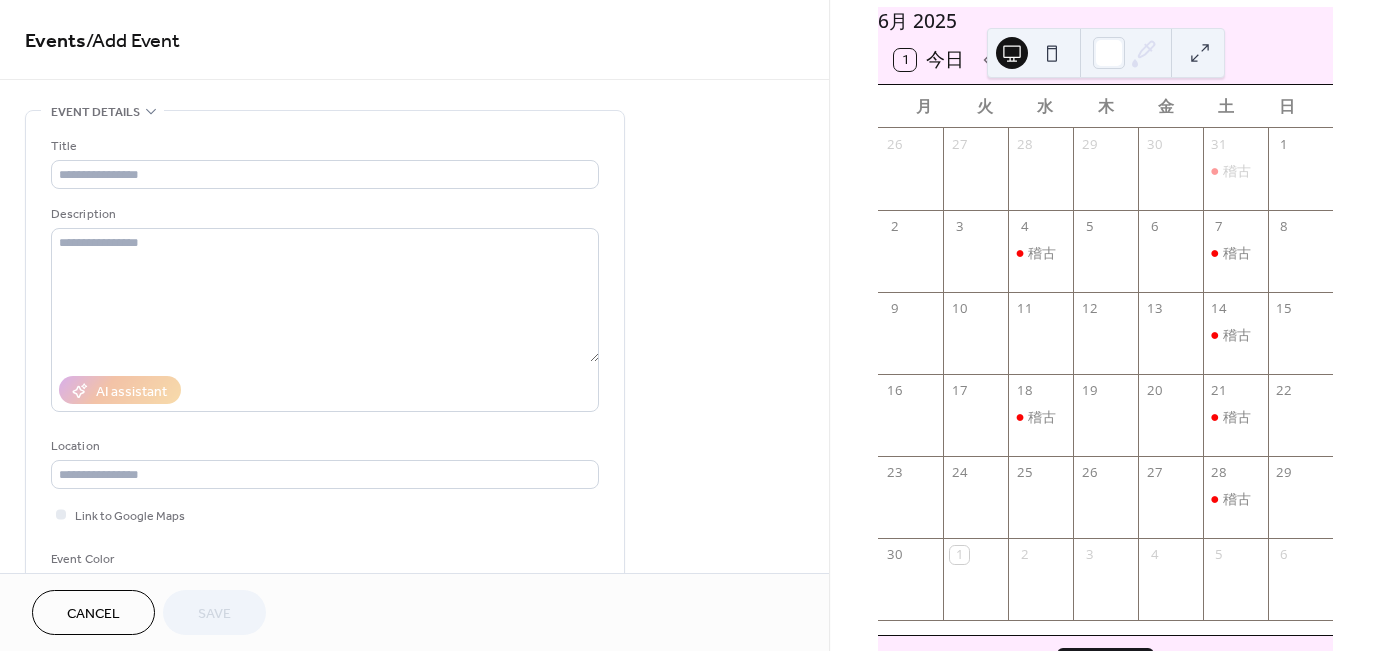 click on "Cancel" at bounding box center (93, 614) 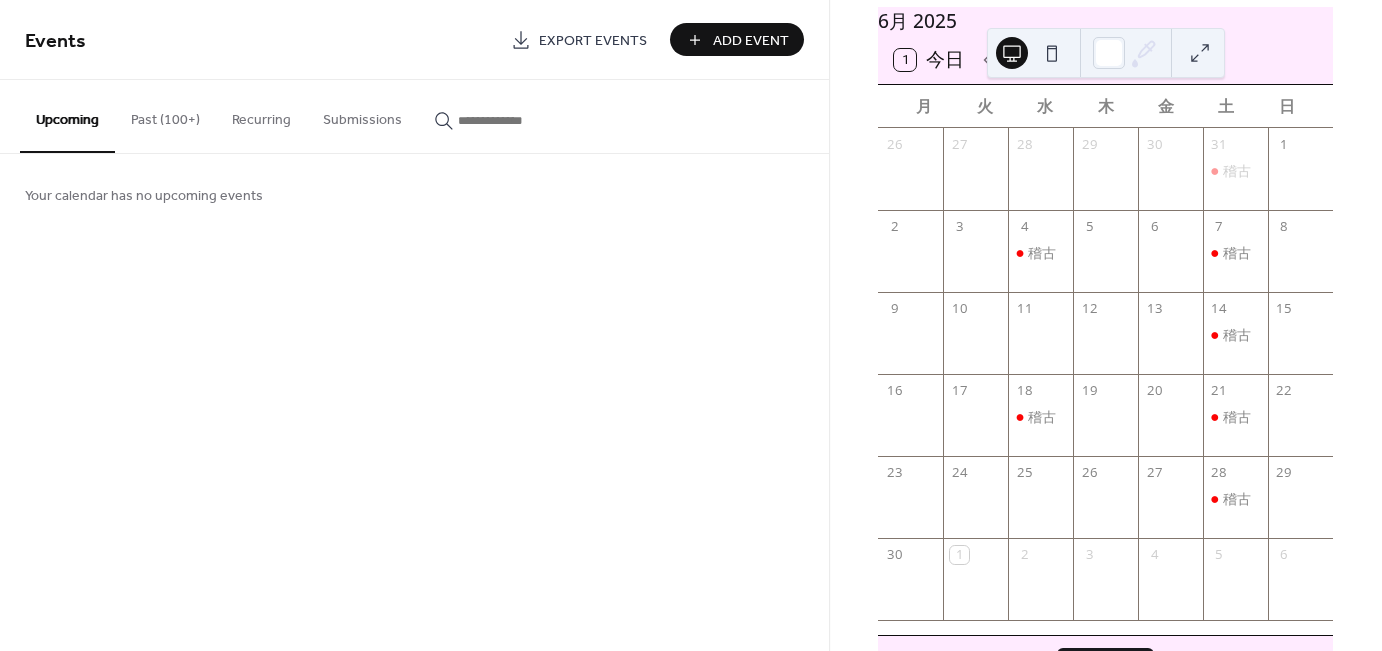 click on "Past  (100+)" at bounding box center [165, 115] 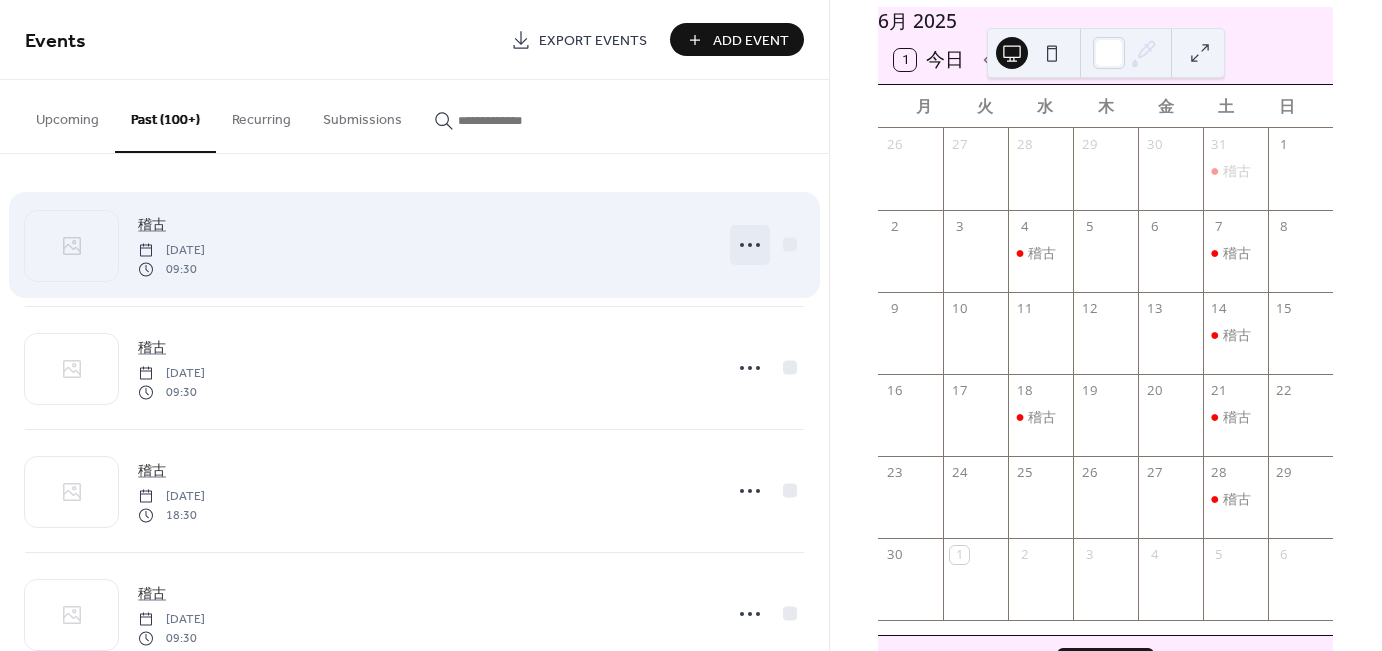 click 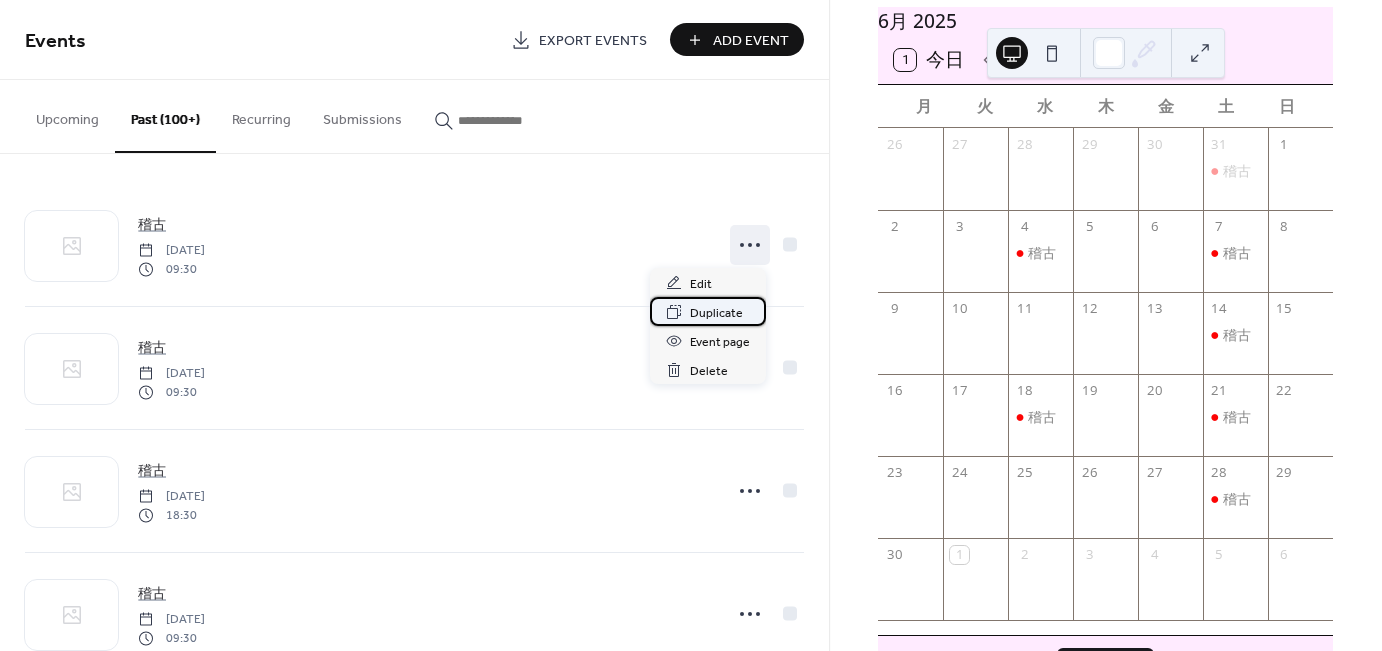 click on "Duplicate" at bounding box center [716, 313] 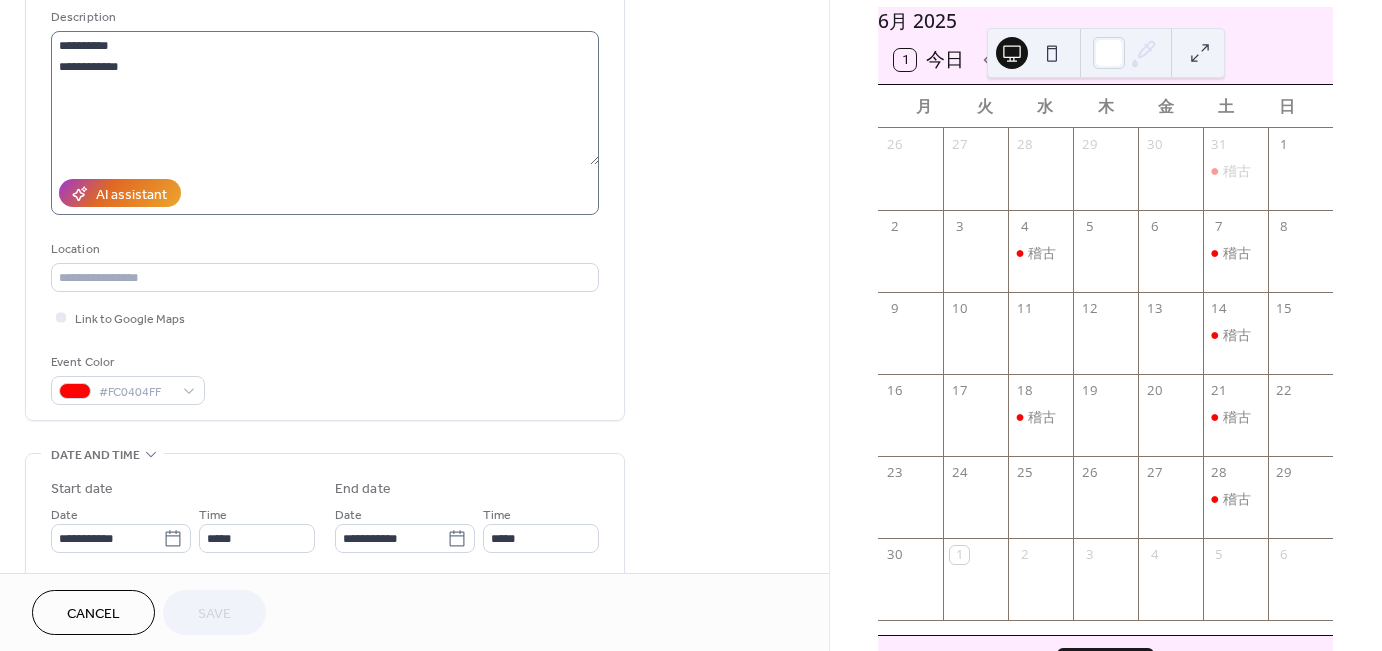 scroll, scrollTop: 200, scrollLeft: 0, axis: vertical 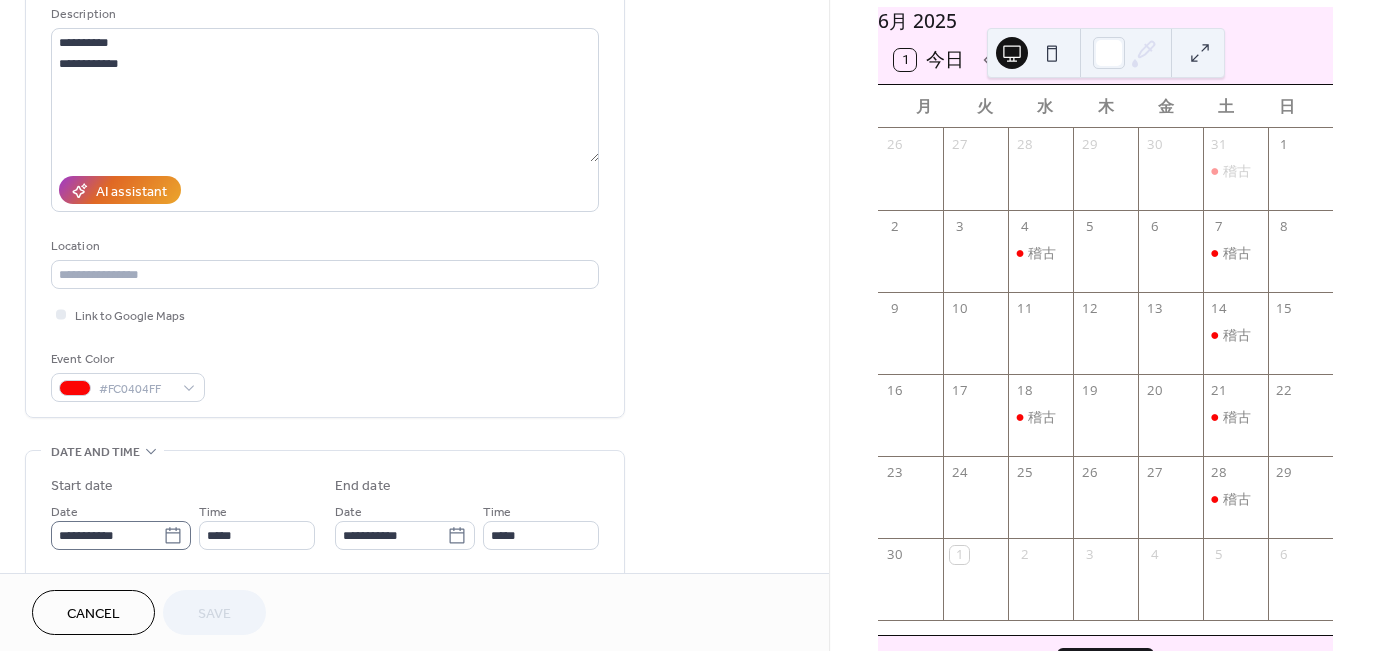 click 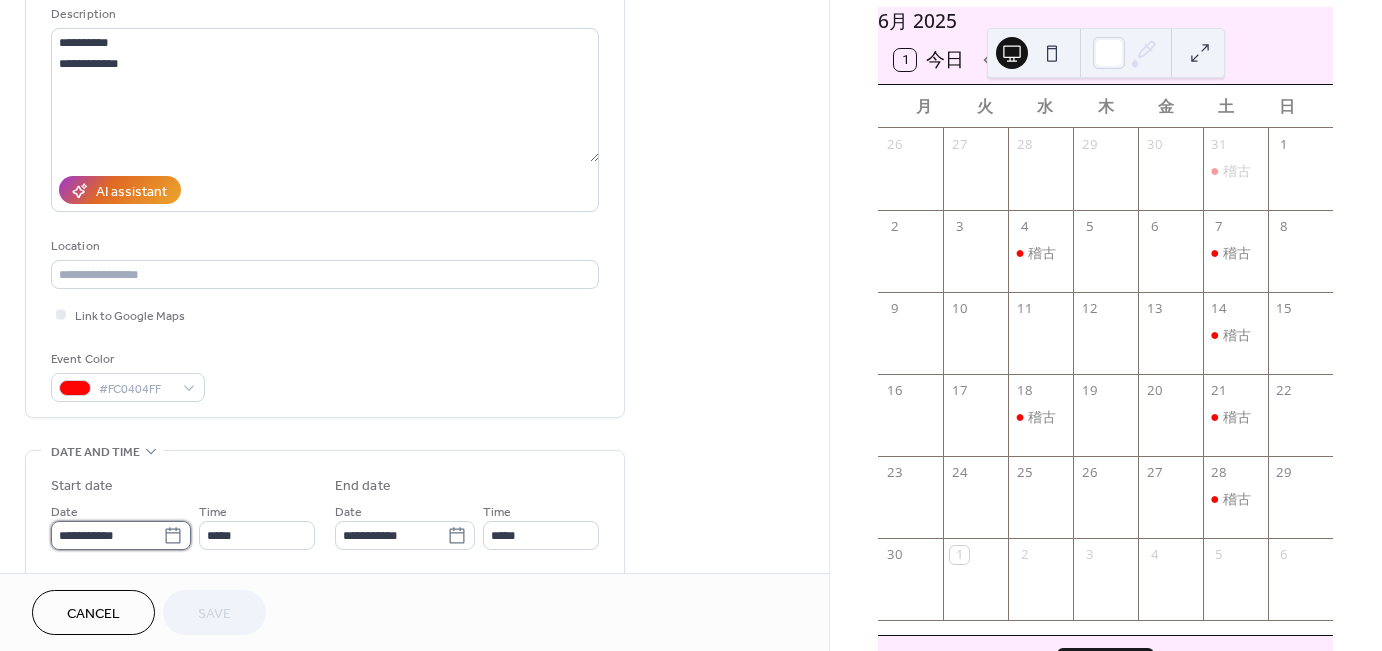 click on "**********" at bounding box center (107, 535) 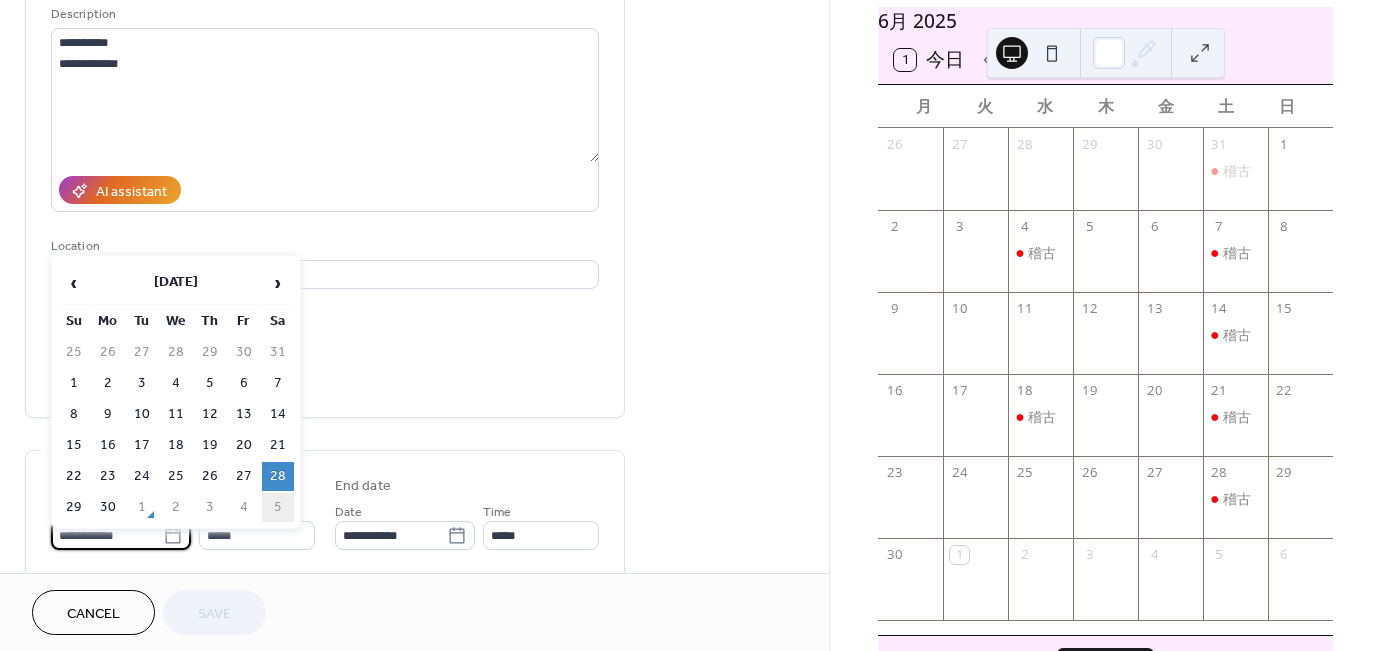 click on "5" at bounding box center [278, 507] 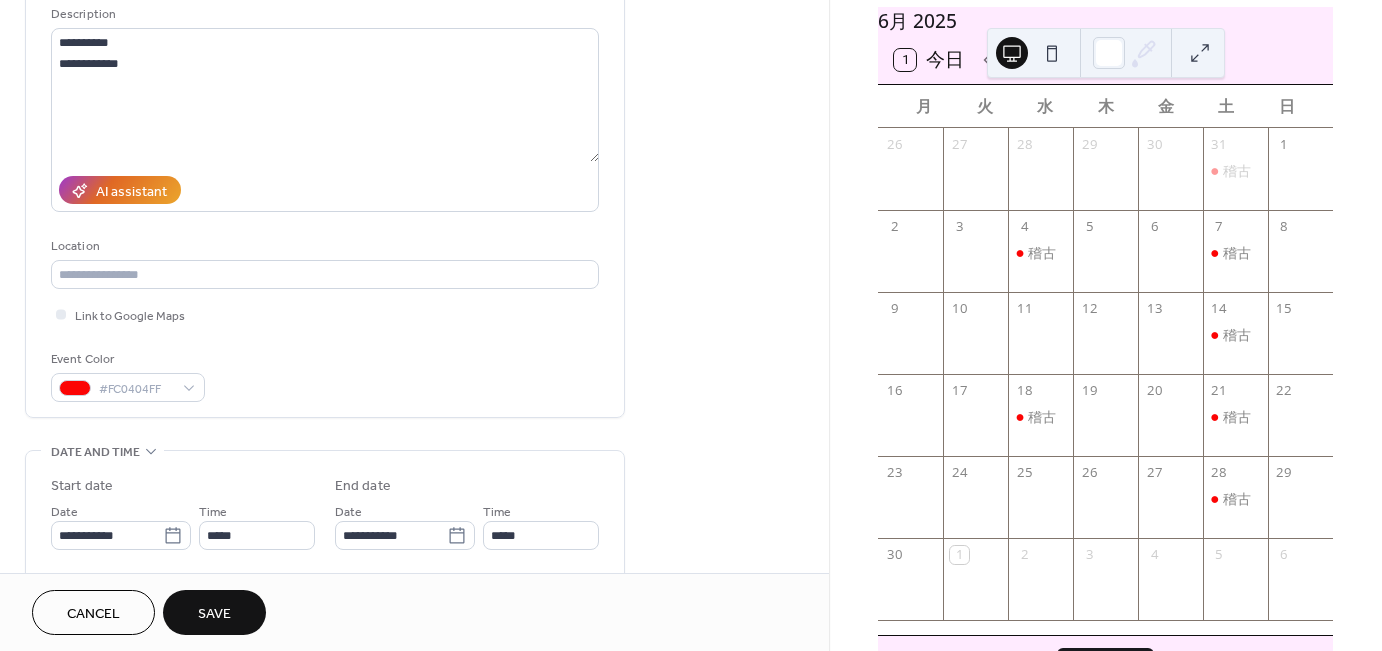 click on "Save" at bounding box center (214, 614) 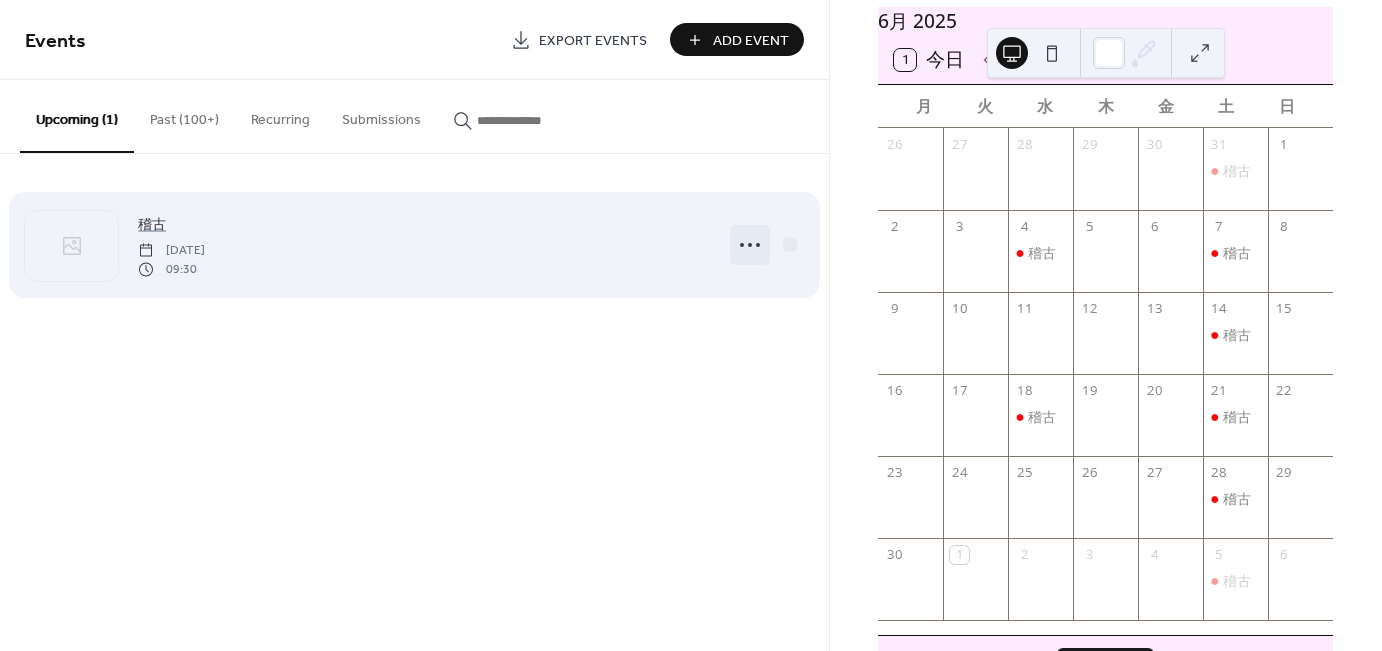 click 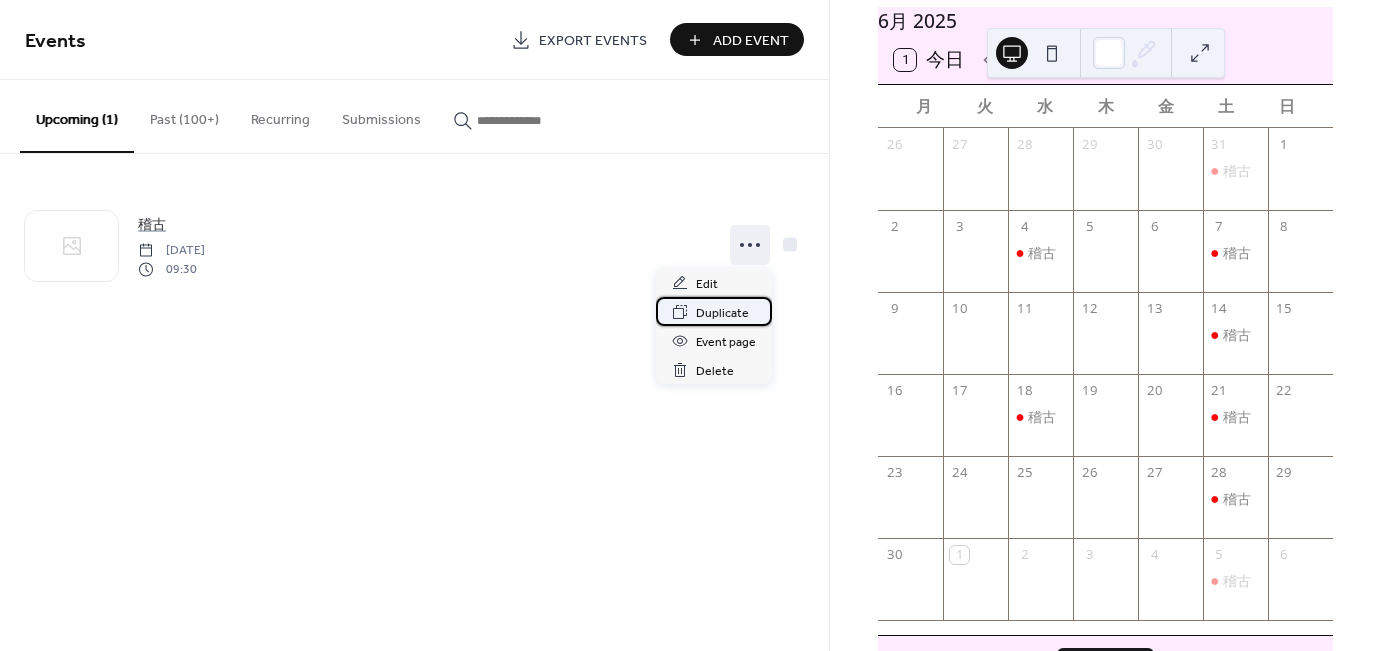 click on "Duplicate" at bounding box center (722, 313) 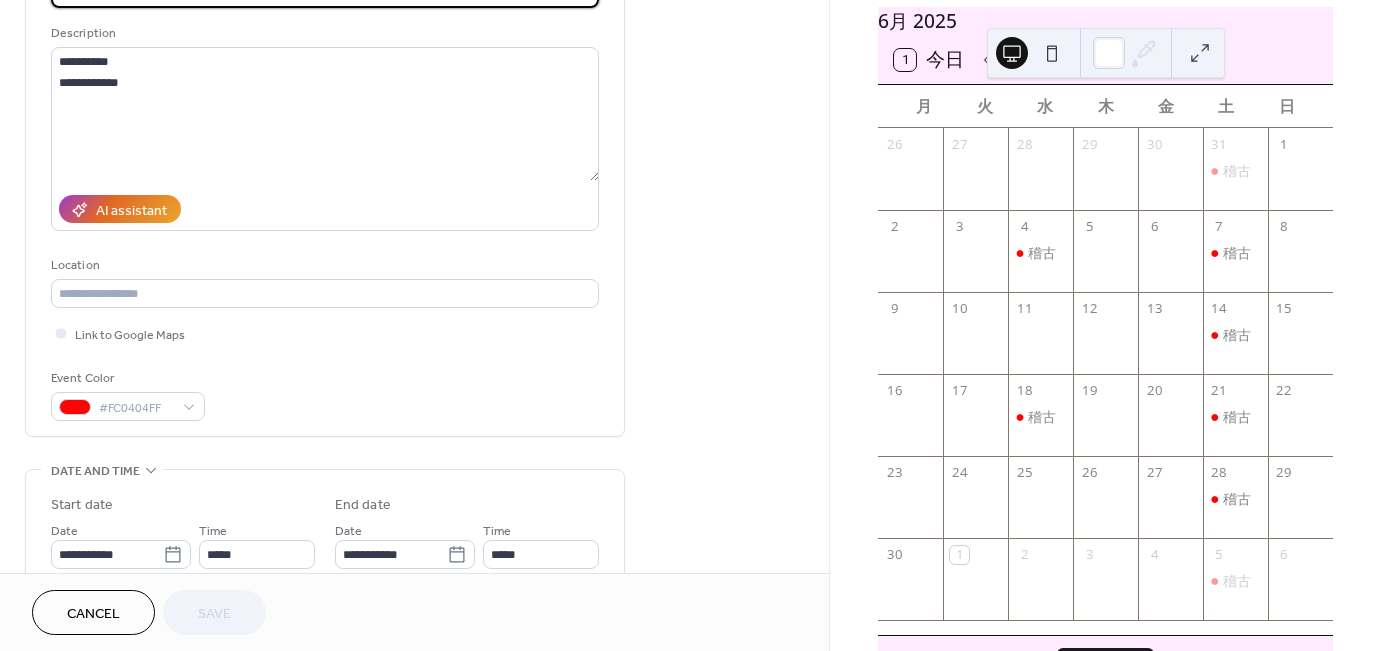 scroll, scrollTop: 200, scrollLeft: 0, axis: vertical 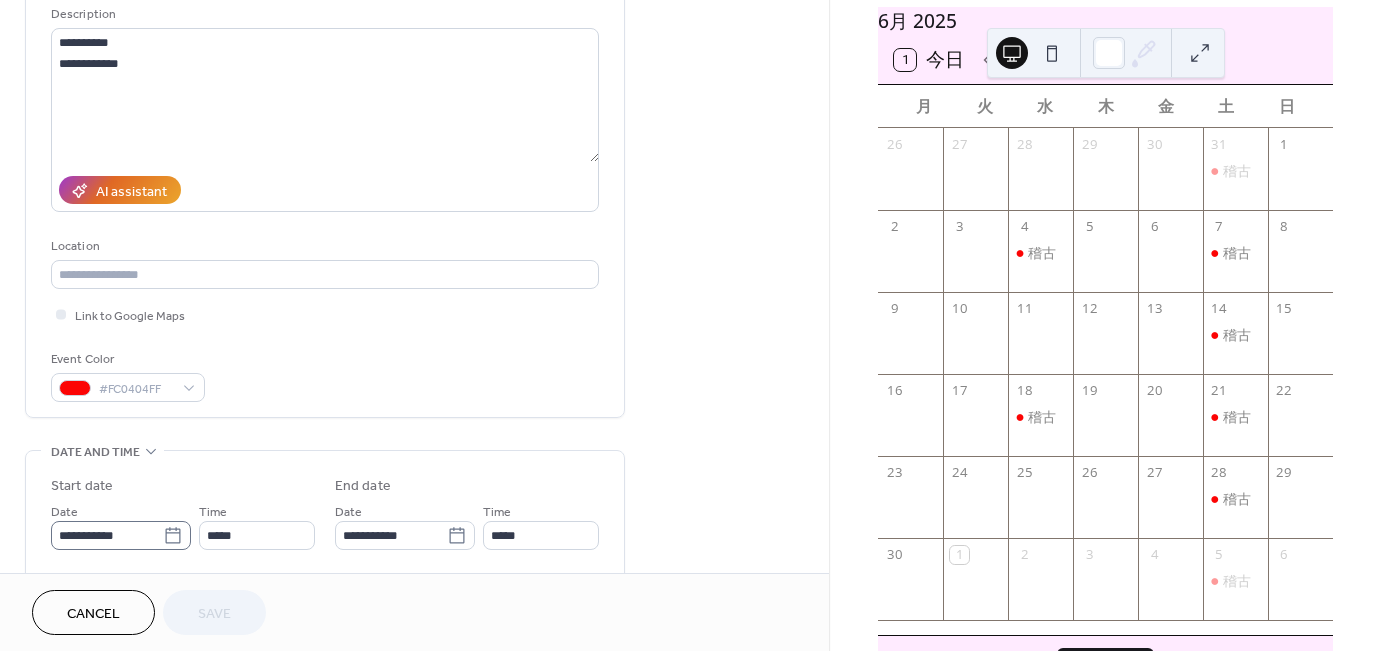 click 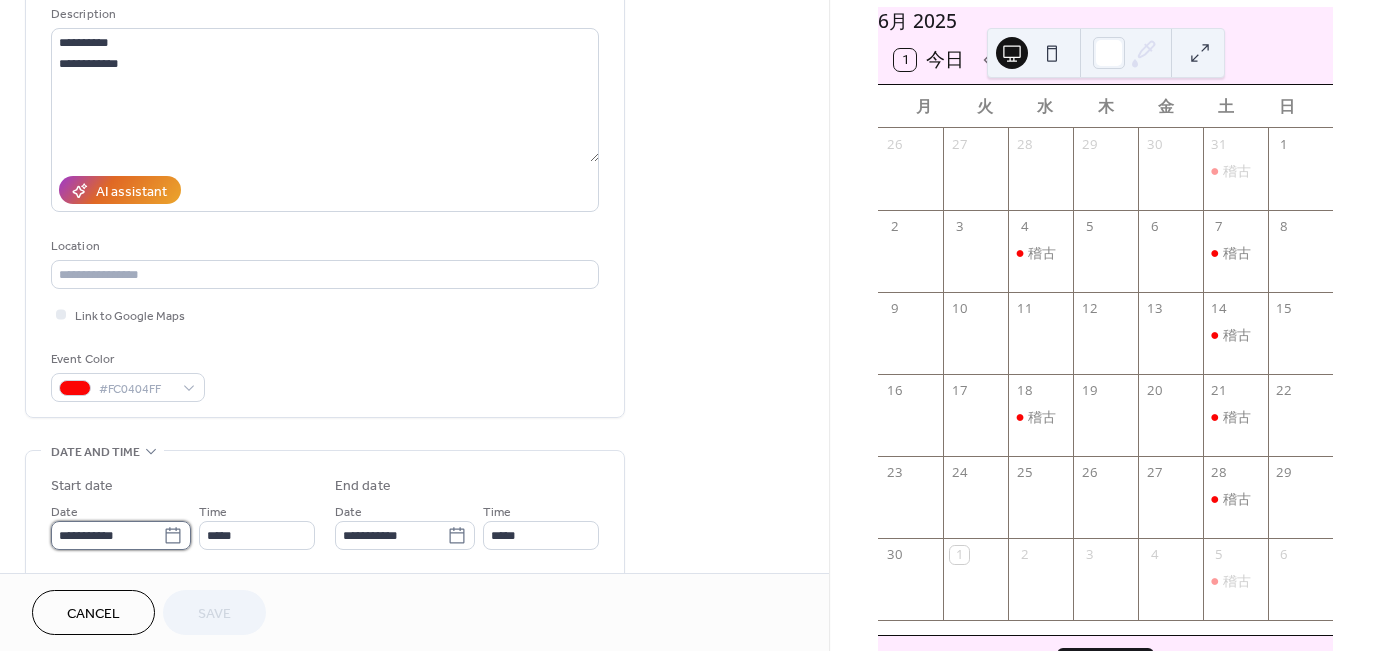 click on "**********" at bounding box center [107, 535] 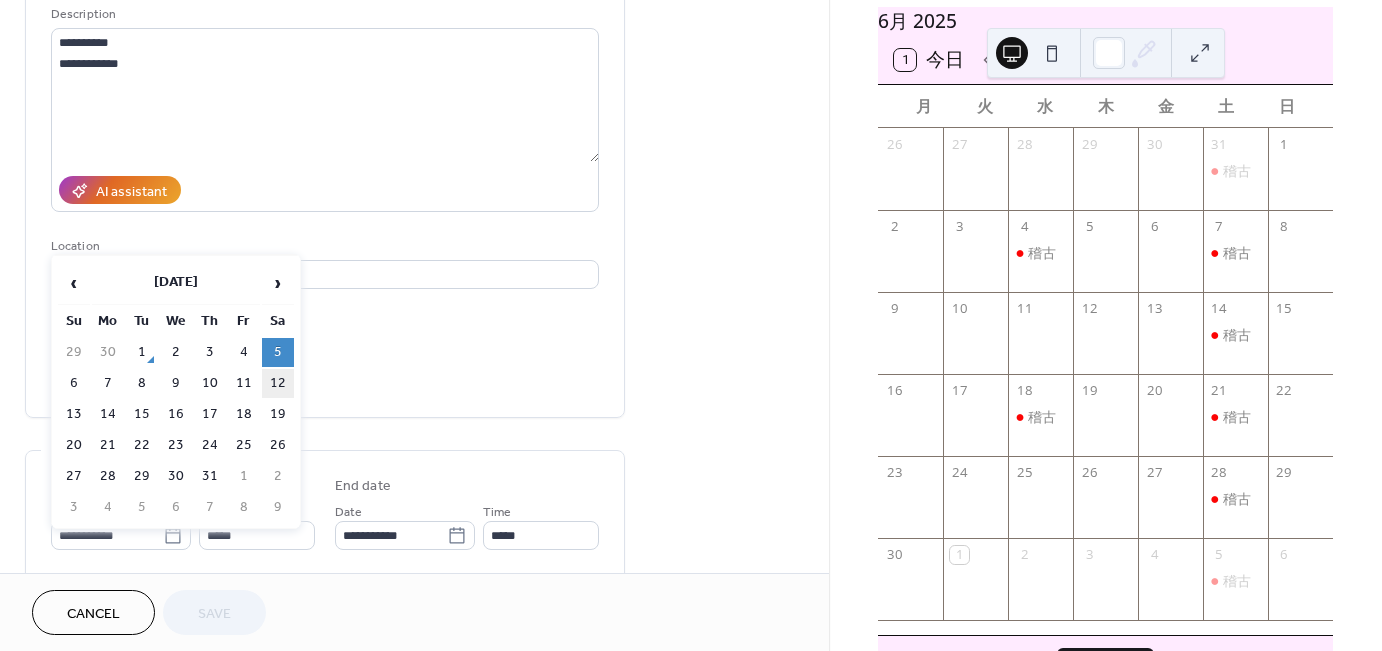 click on "12" at bounding box center (278, 383) 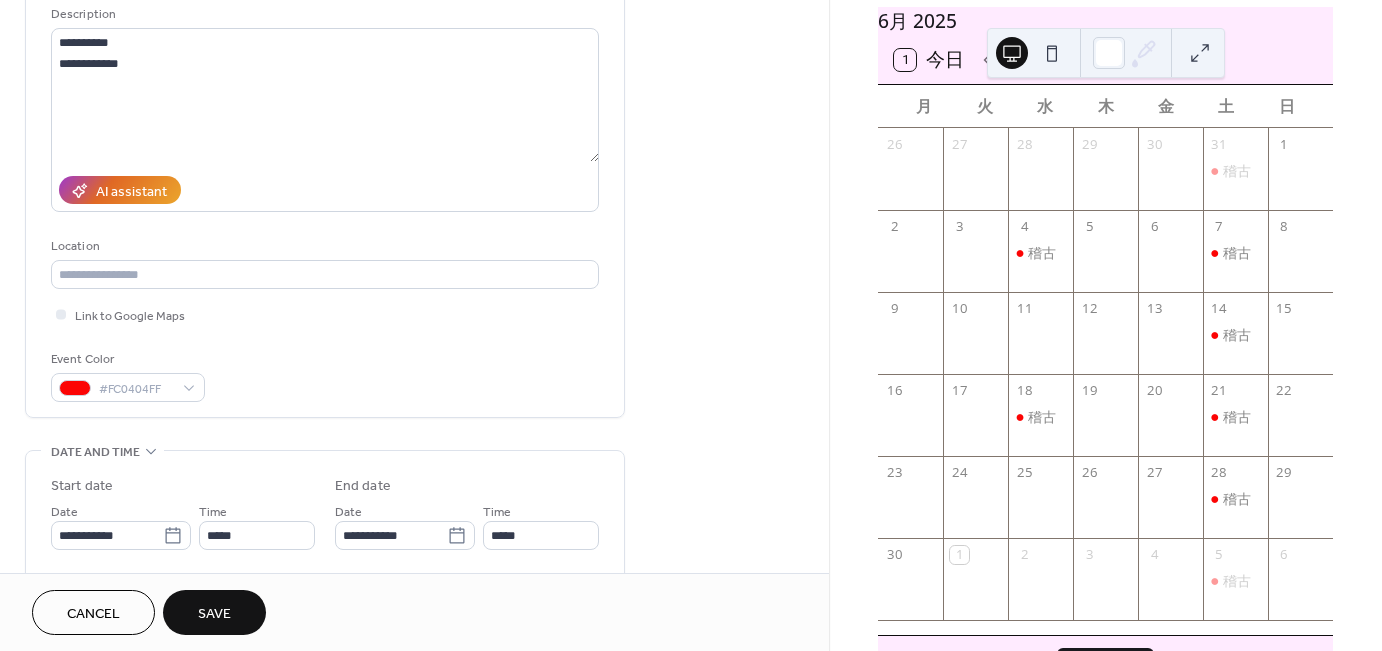 click on "Save" at bounding box center [214, 612] 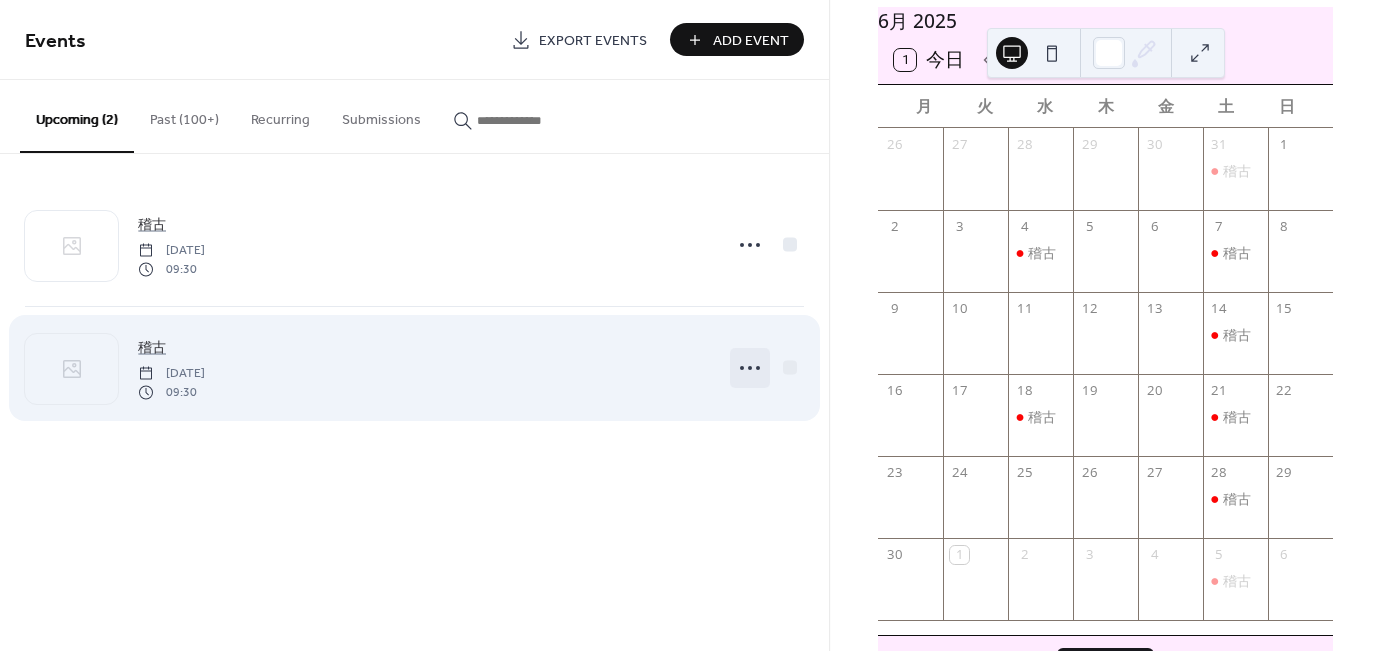 click 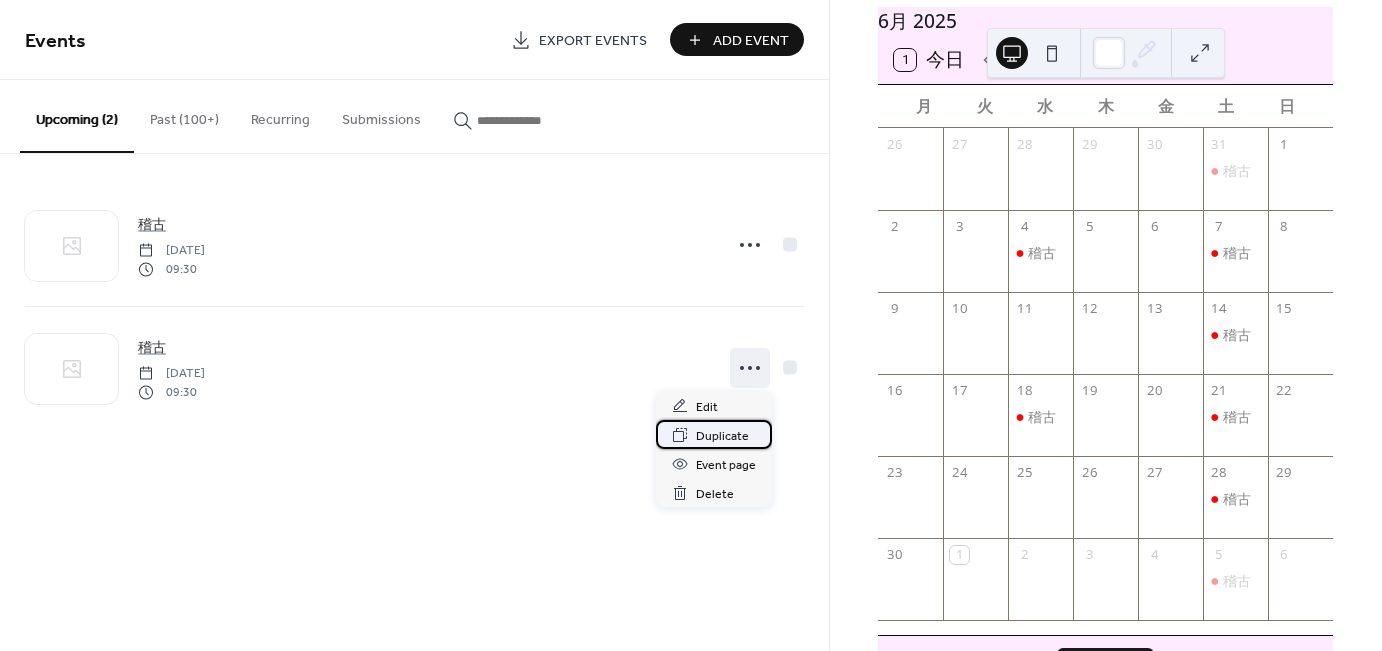 click on "Duplicate" at bounding box center [722, 436] 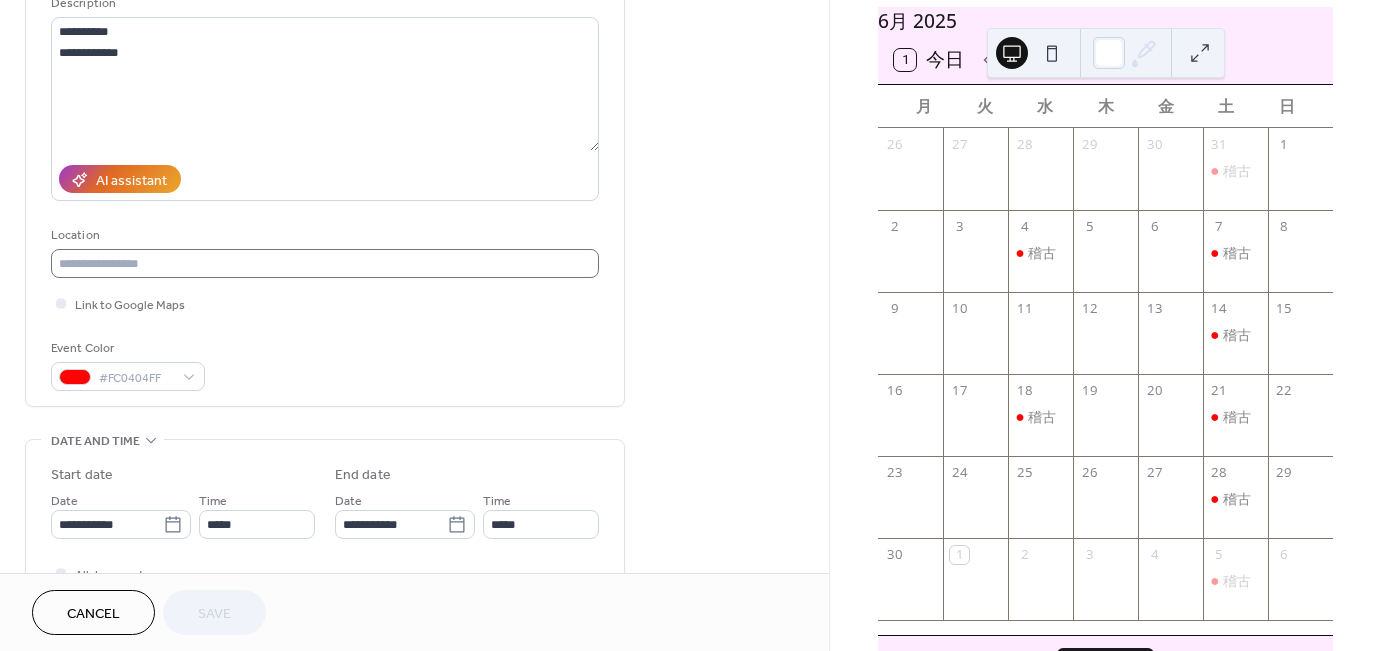scroll, scrollTop: 300, scrollLeft: 0, axis: vertical 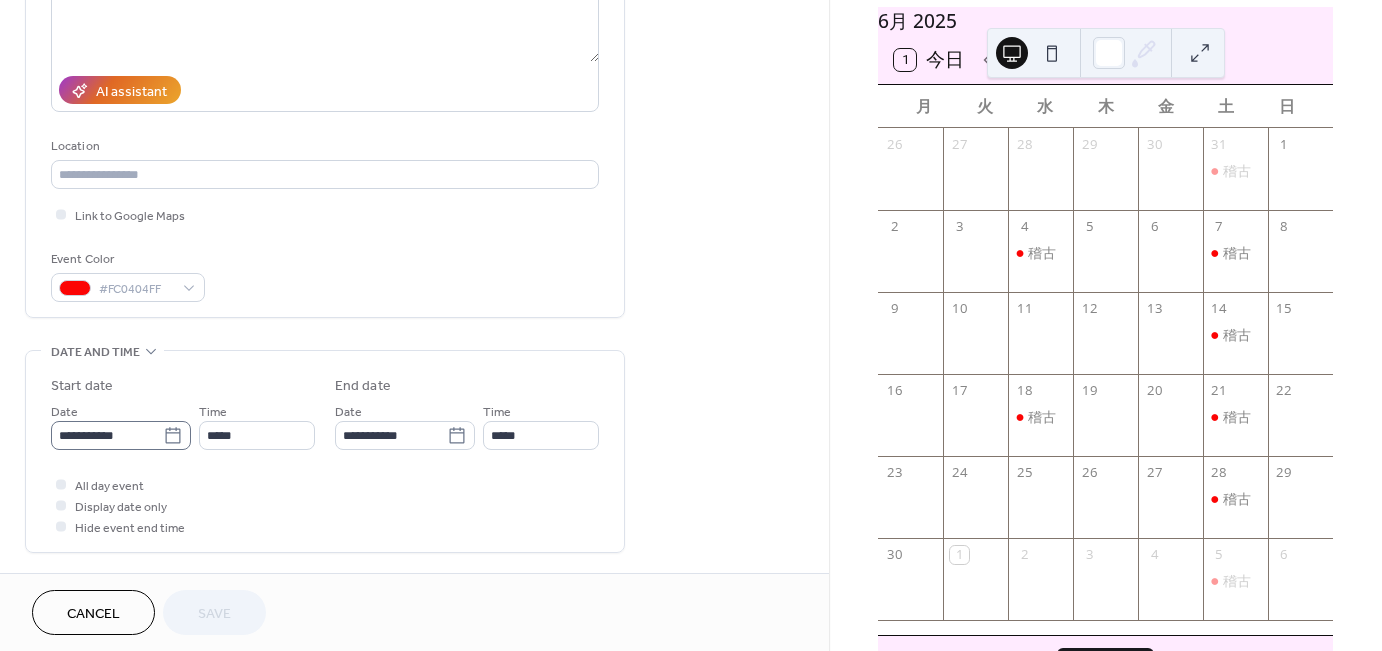 click 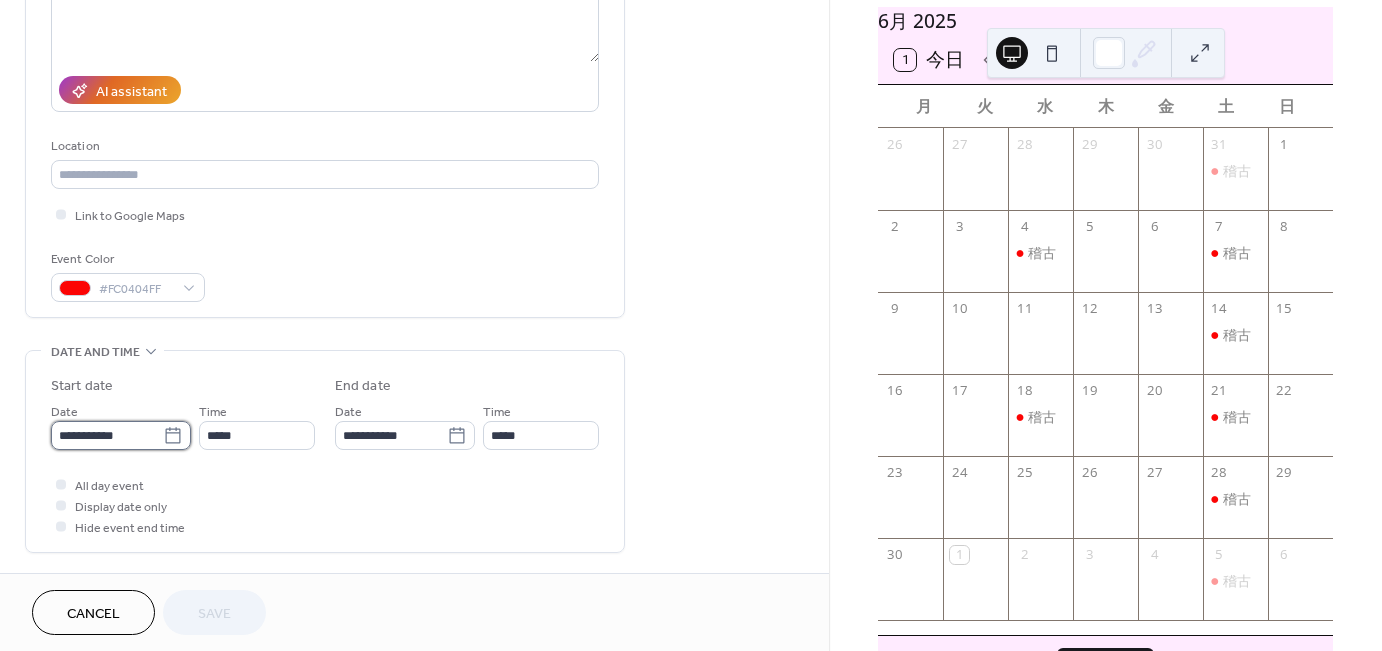 click on "**********" at bounding box center [107, 435] 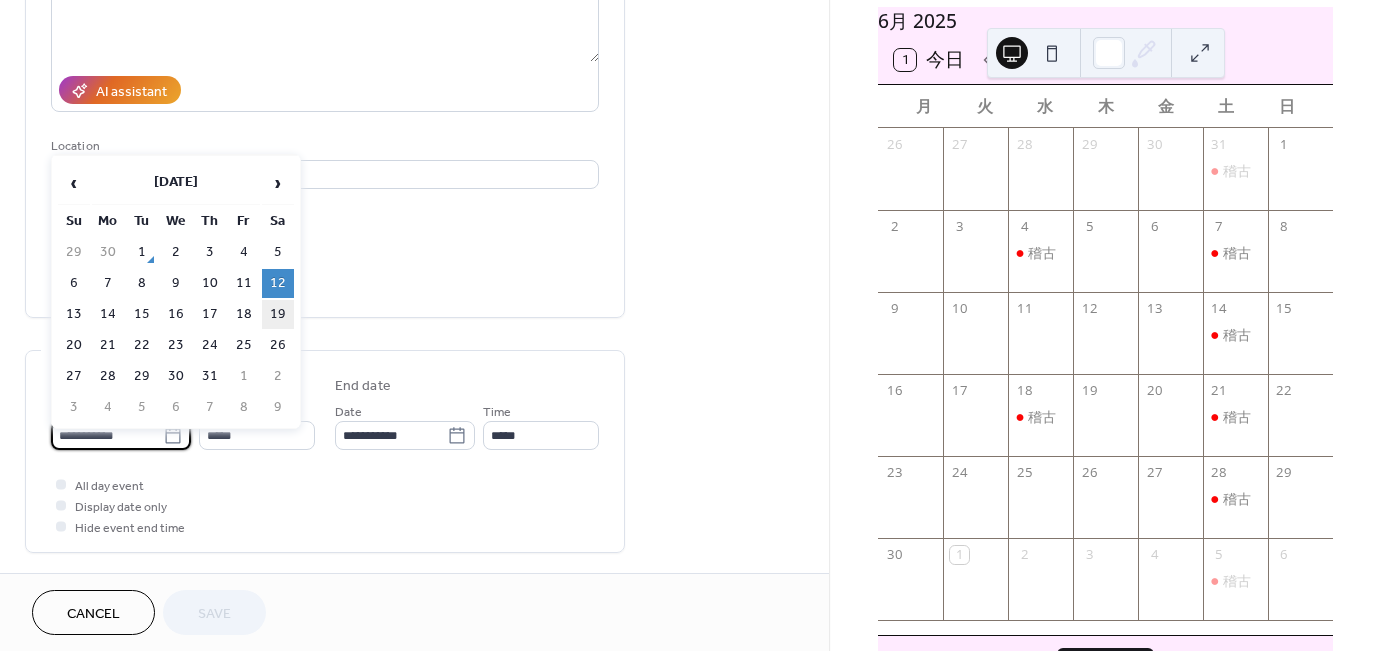 click on "19" at bounding box center (278, 314) 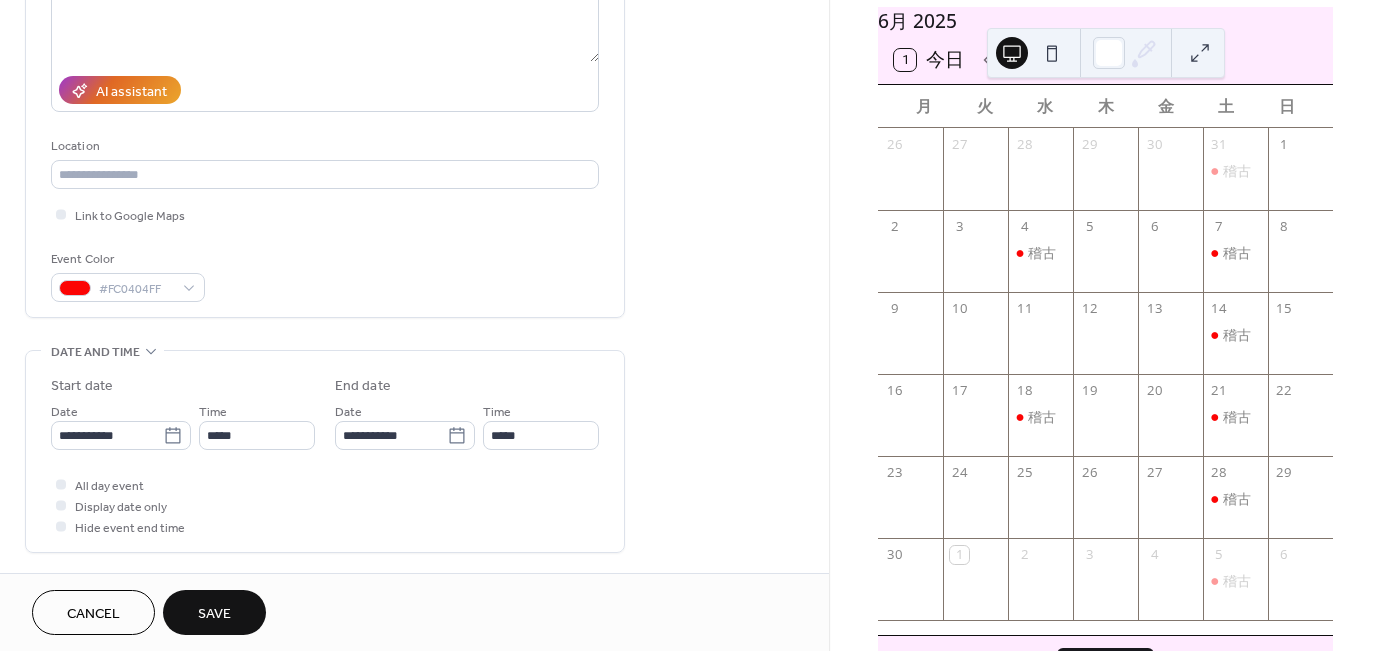 click on "Save" at bounding box center (214, 614) 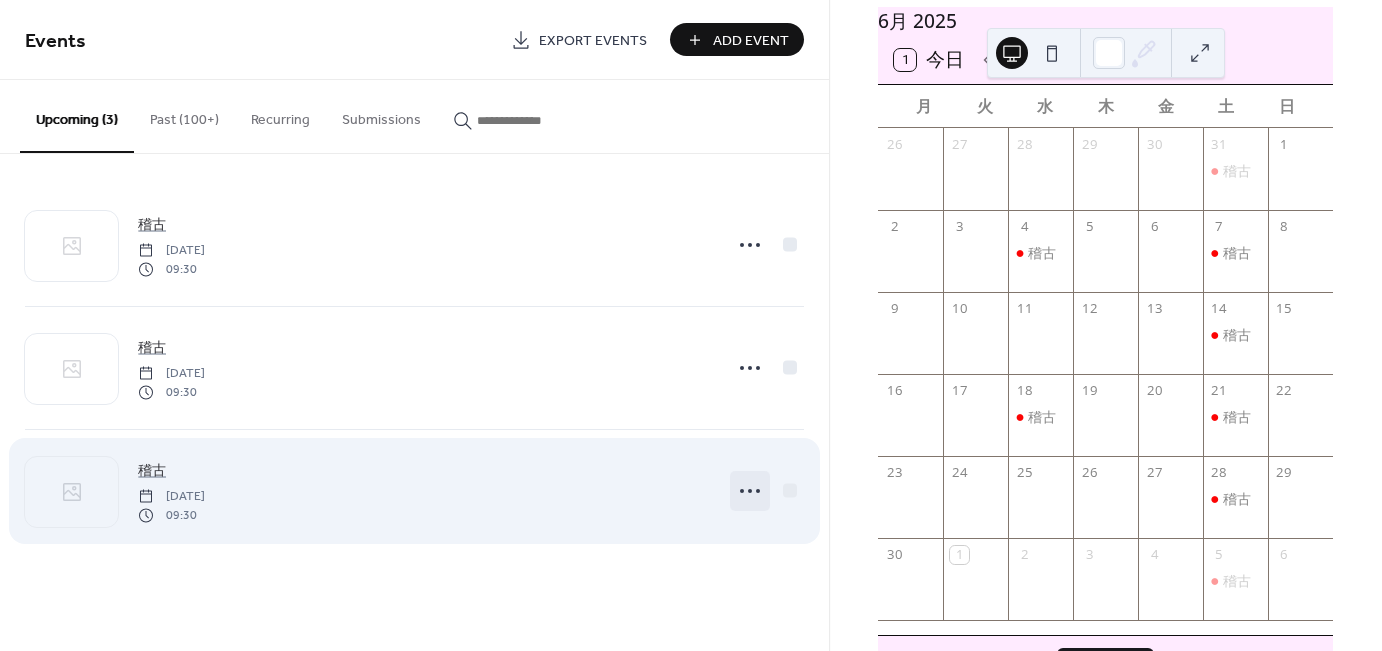 click 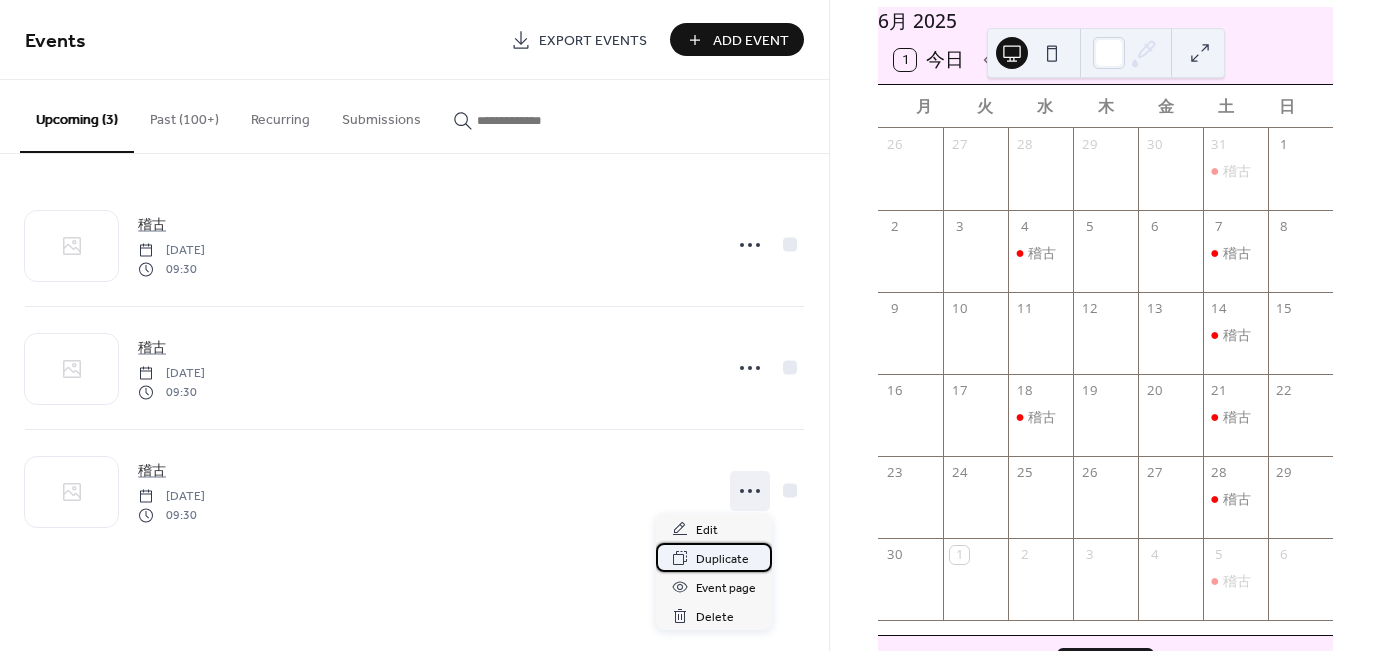 click on "Duplicate" at bounding box center (722, 559) 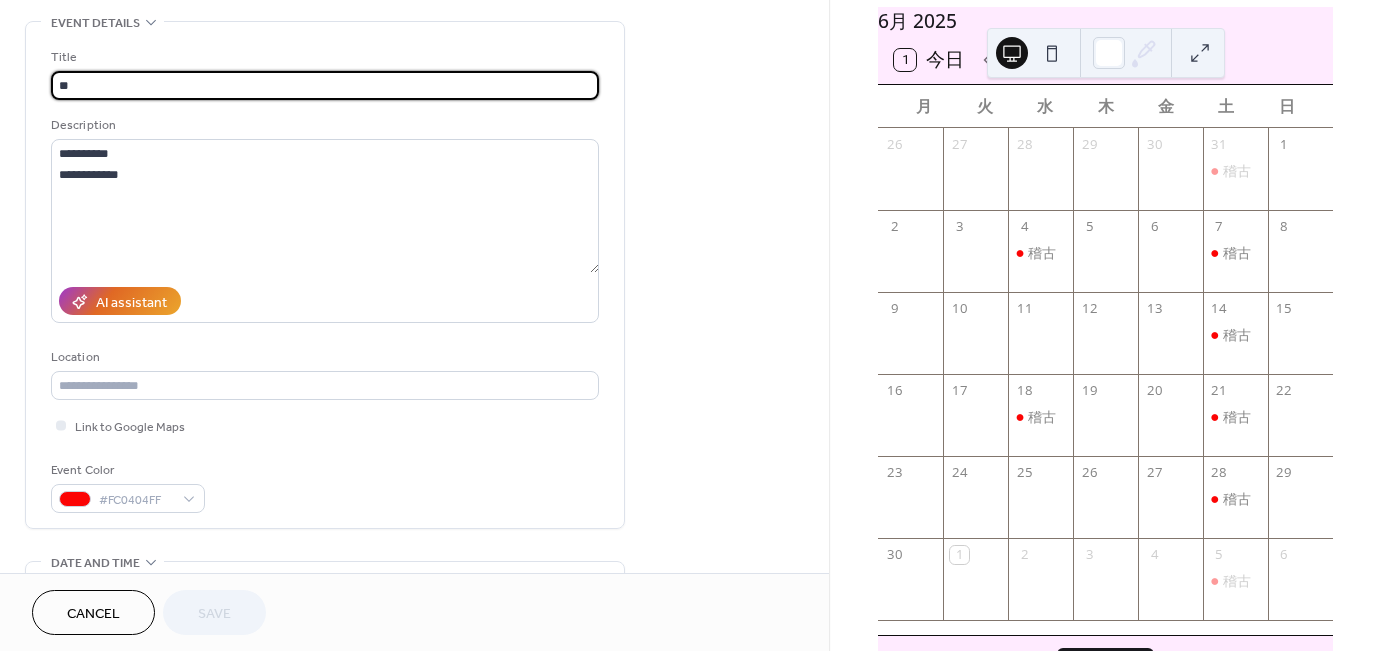 scroll, scrollTop: 400, scrollLeft: 0, axis: vertical 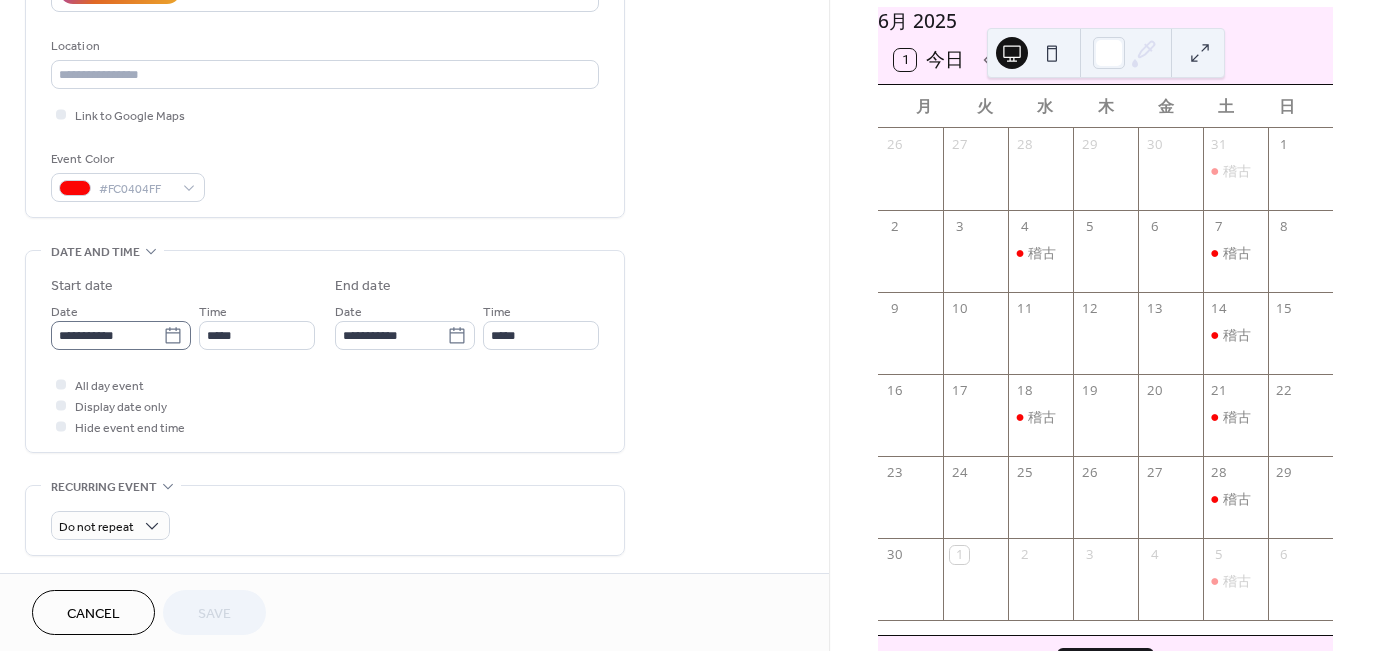 click 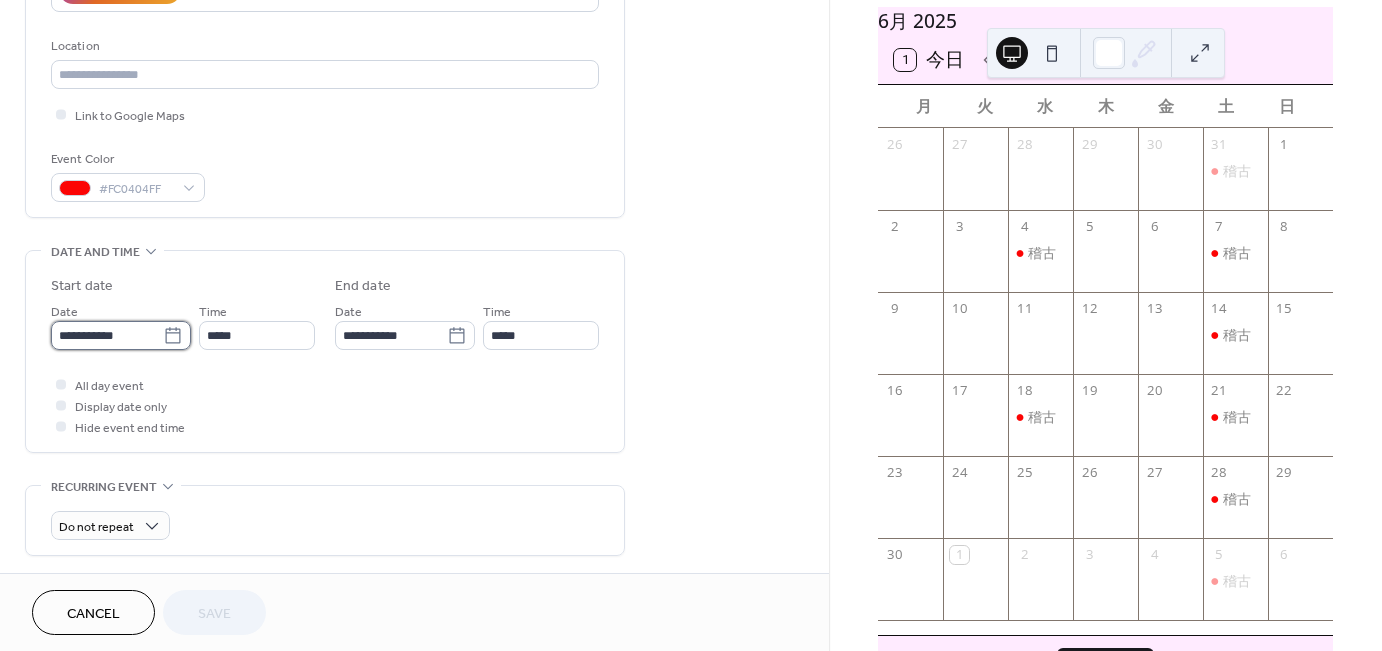 click on "**********" at bounding box center (107, 335) 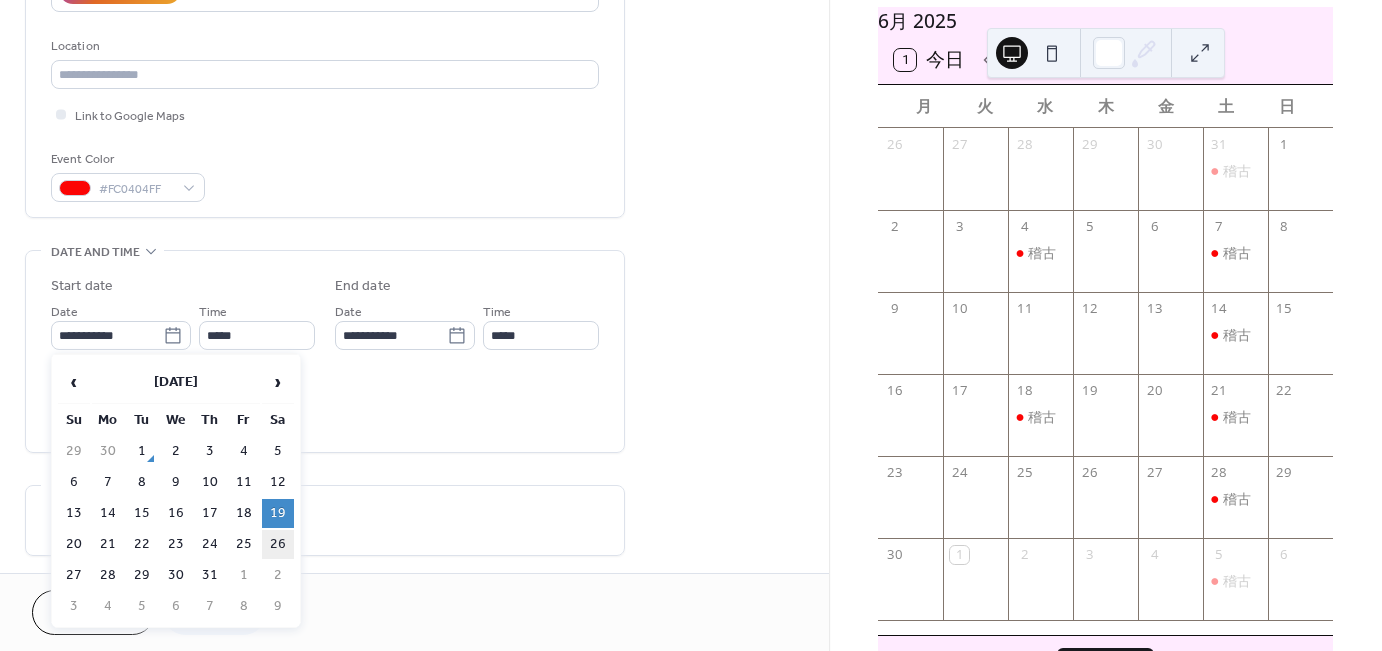 click on "26" at bounding box center [278, 544] 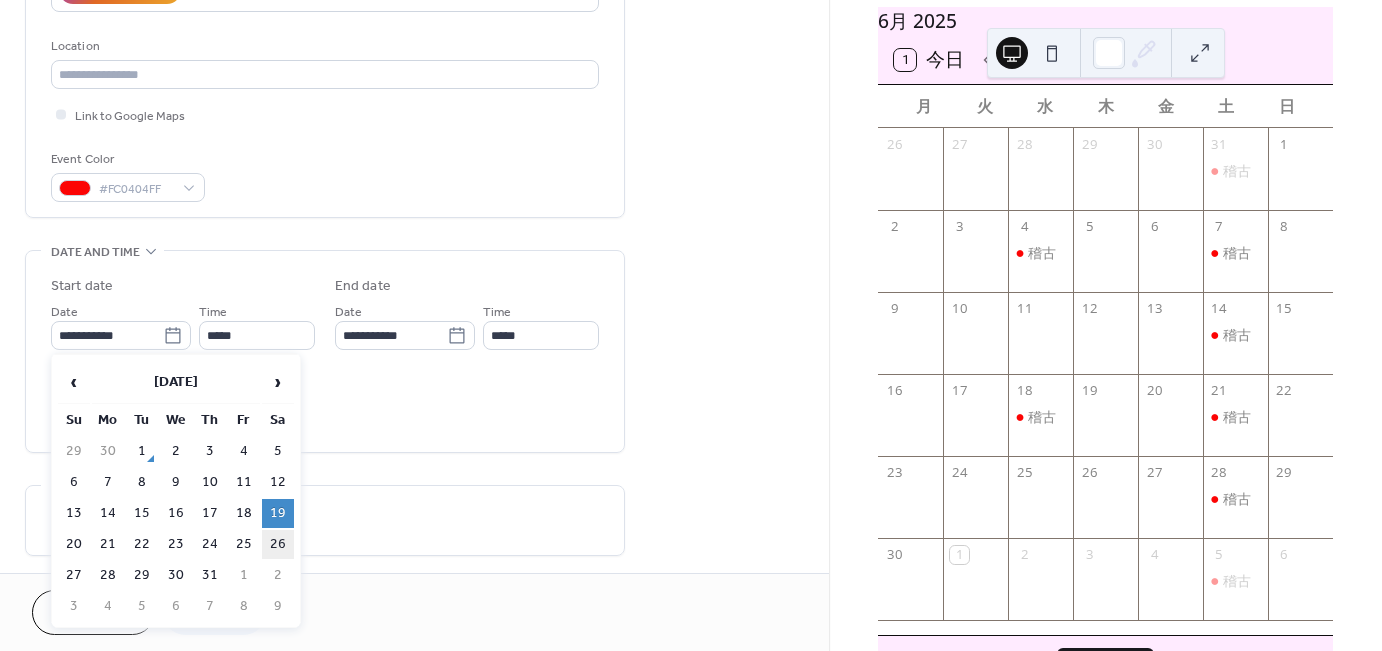 type on "**********" 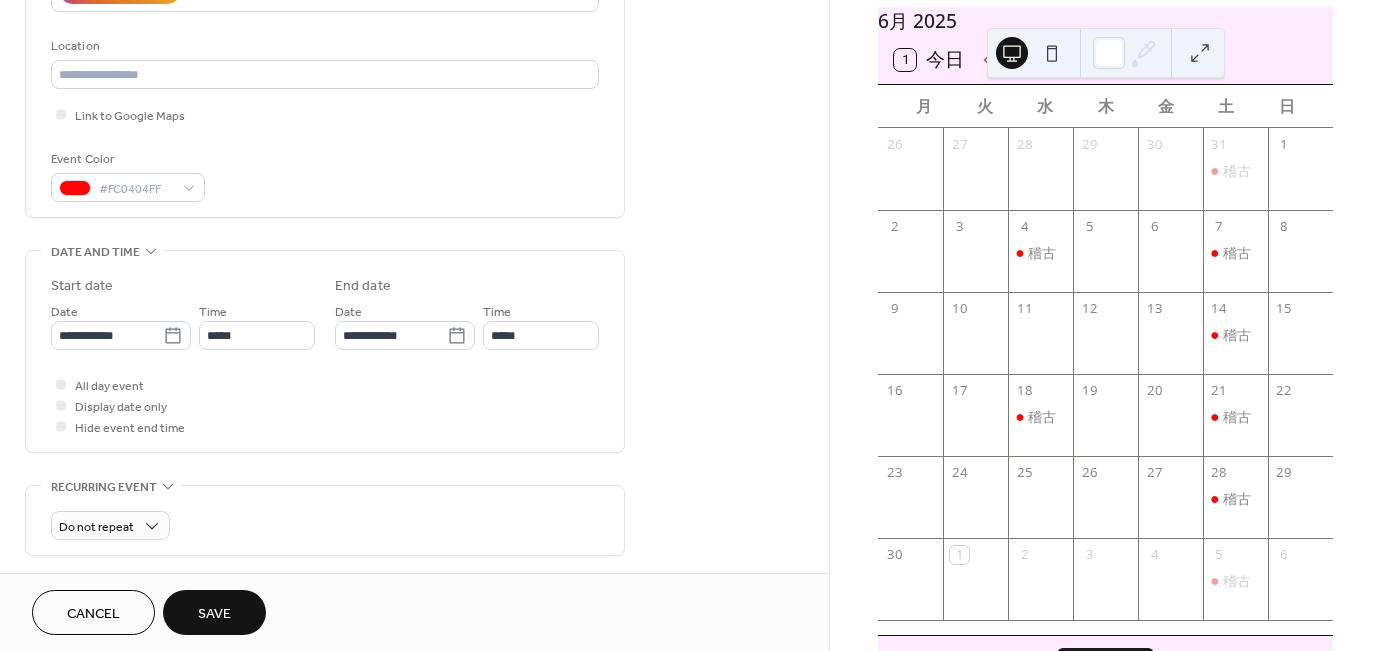 click on "Save" at bounding box center [214, 612] 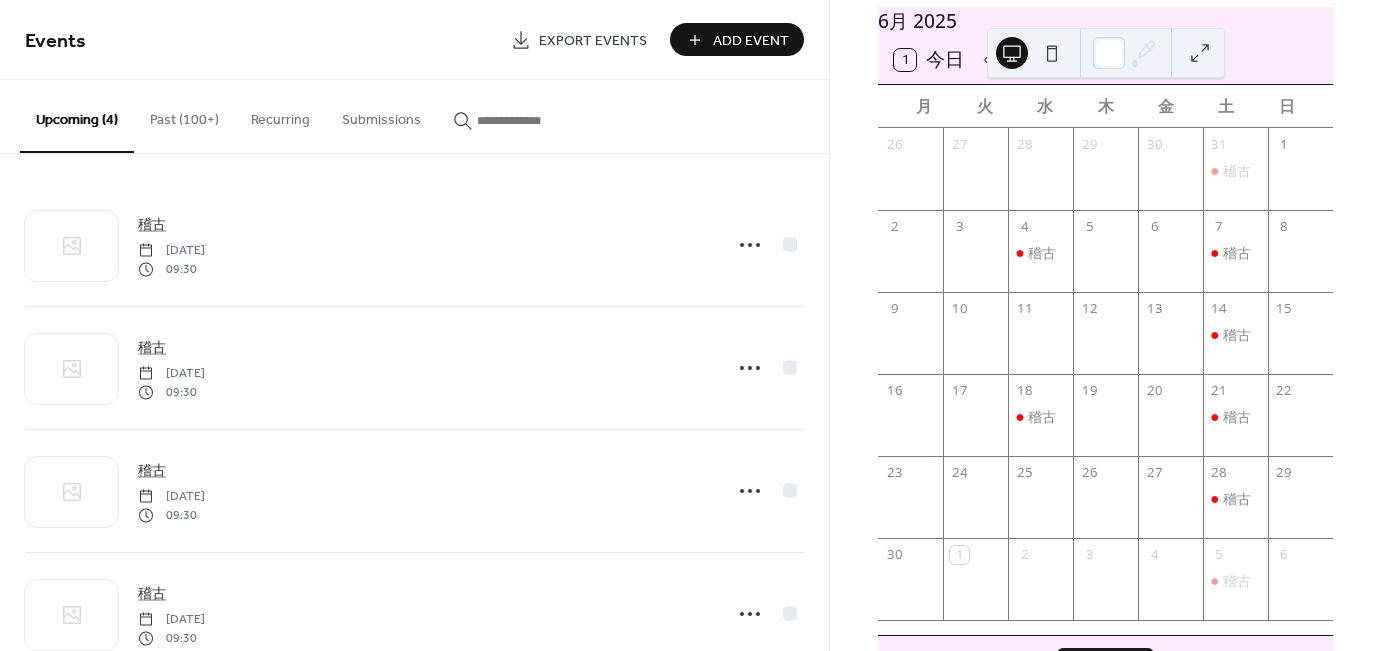 click on "Past  (100+)" at bounding box center (184, 115) 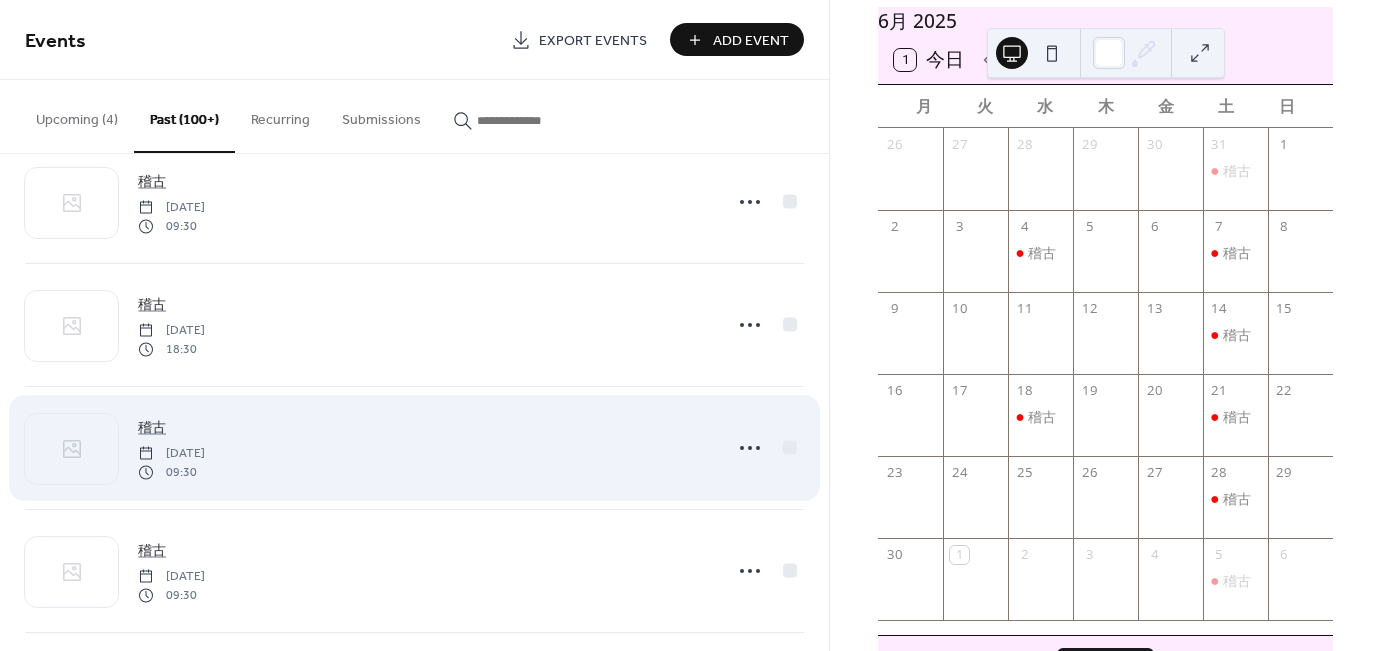 scroll, scrollTop: 200, scrollLeft: 0, axis: vertical 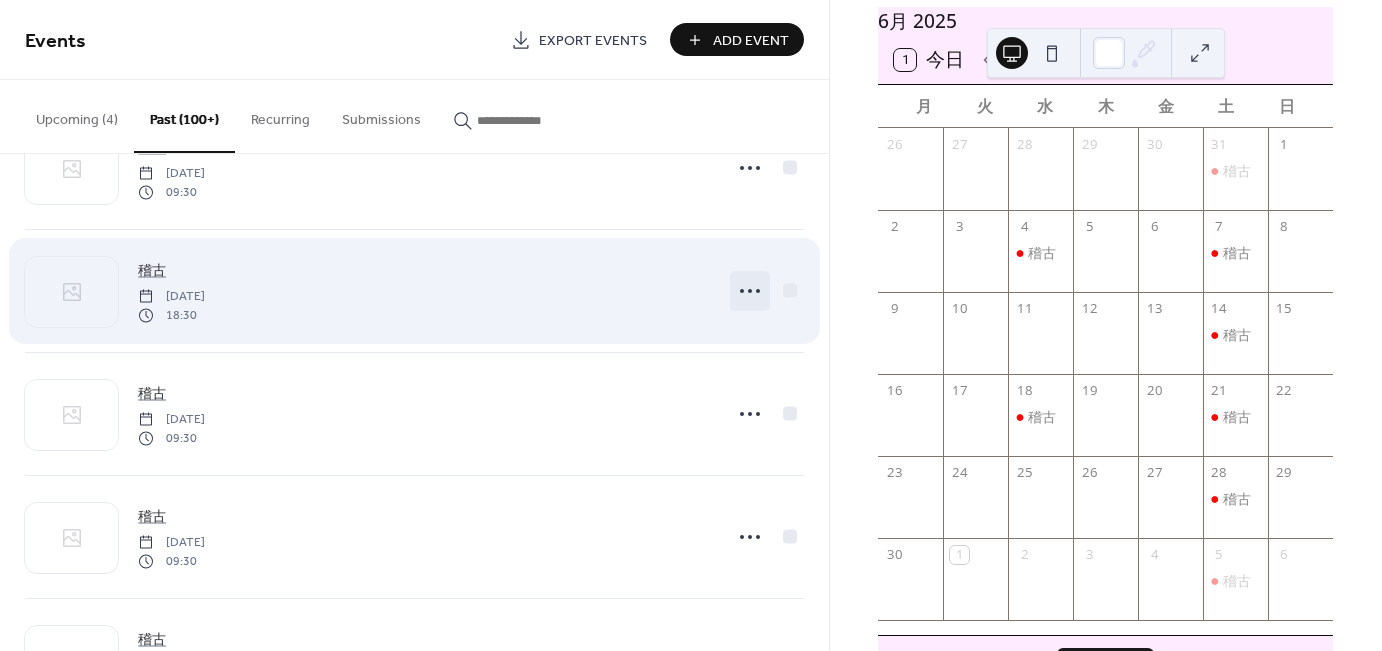 click 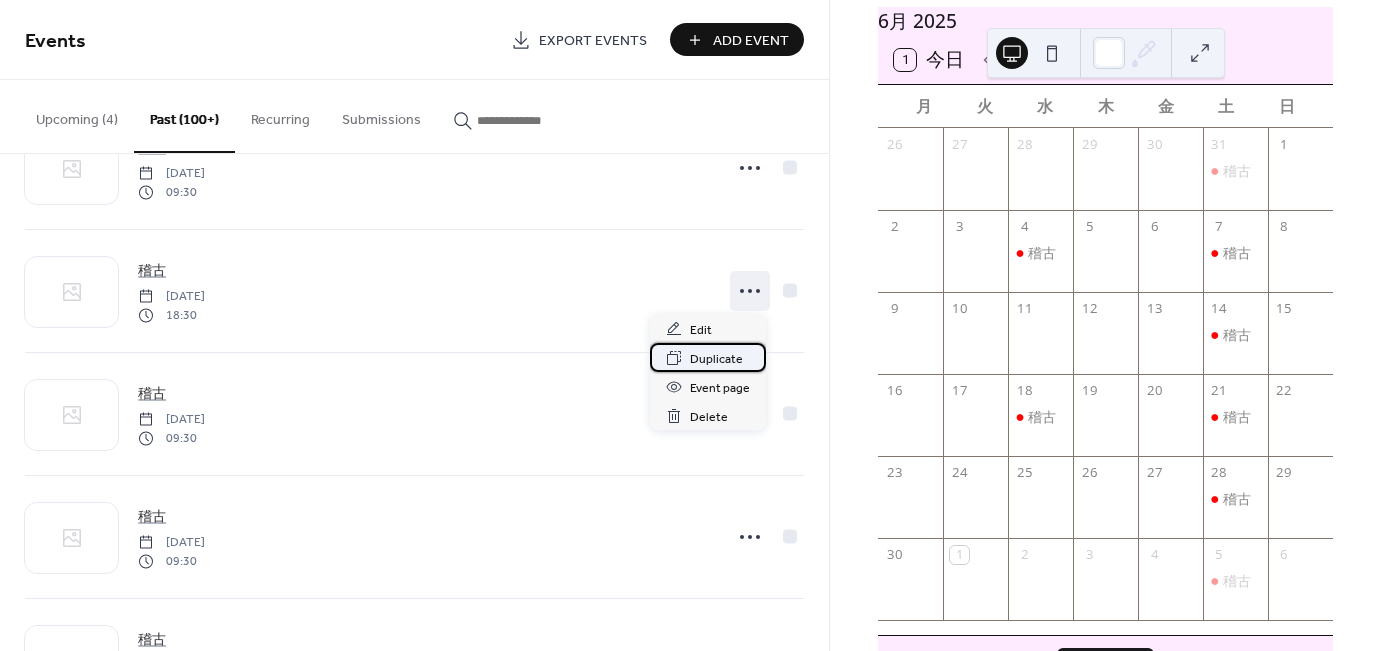 click on "Duplicate" at bounding box center (716, 359) 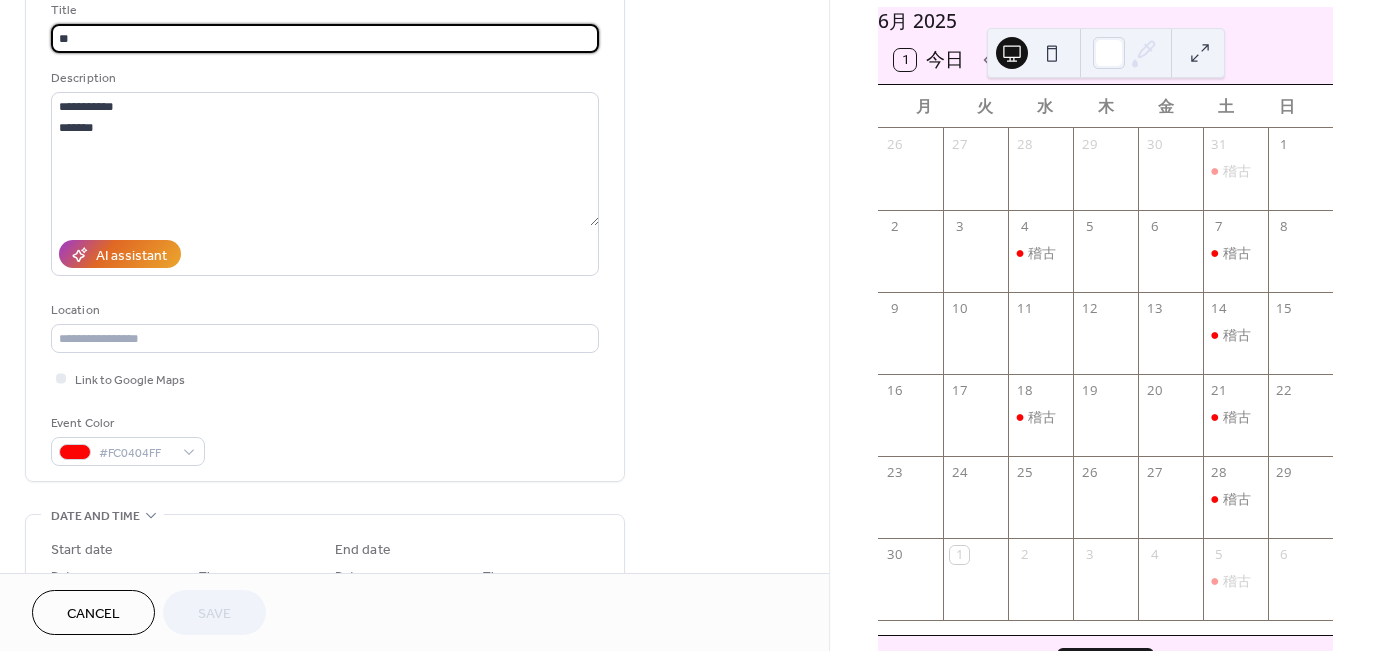 scroll, scrollTop: 400, scrollLeft: 0, axis: vertical 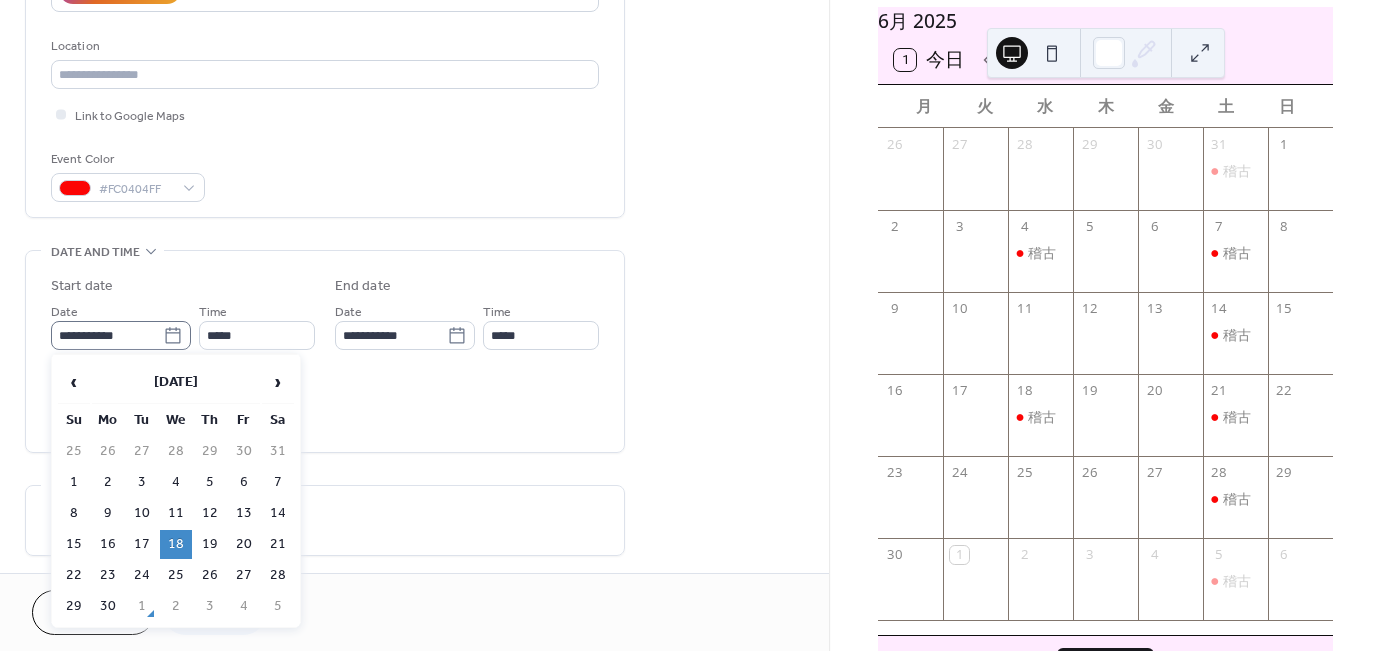 click 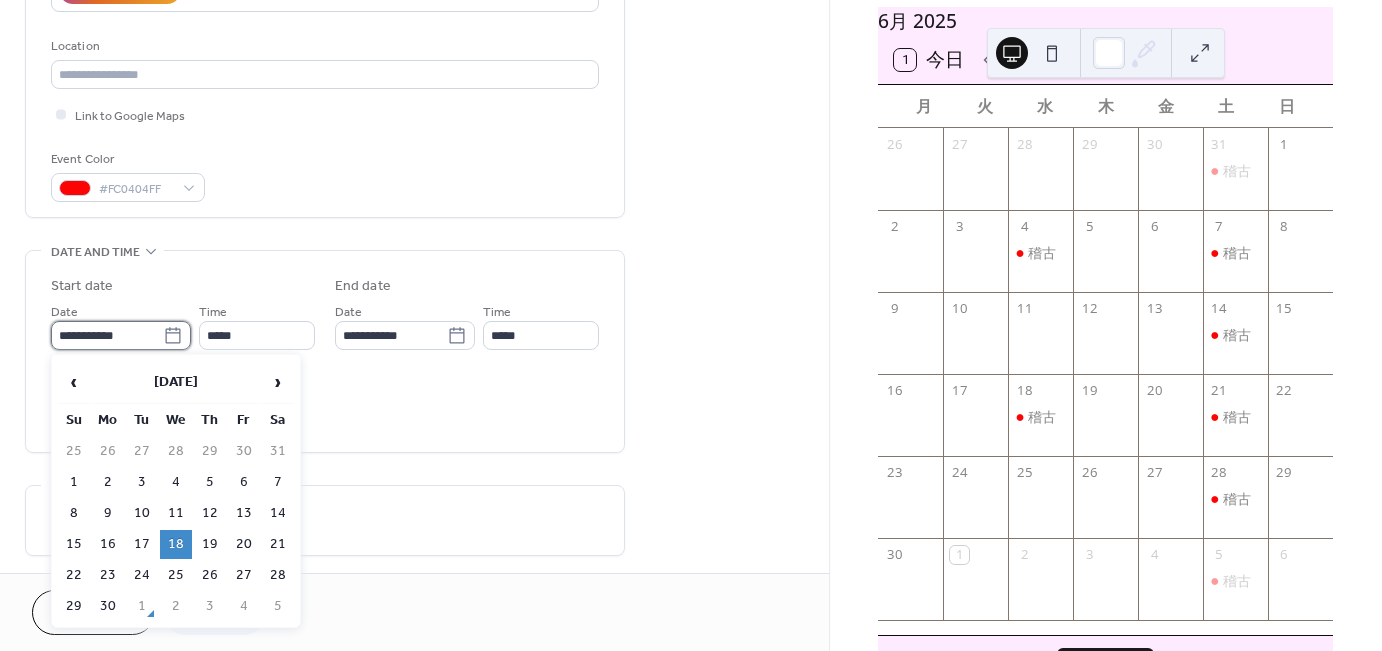 click on "**********" at bounding box center (107, 335) 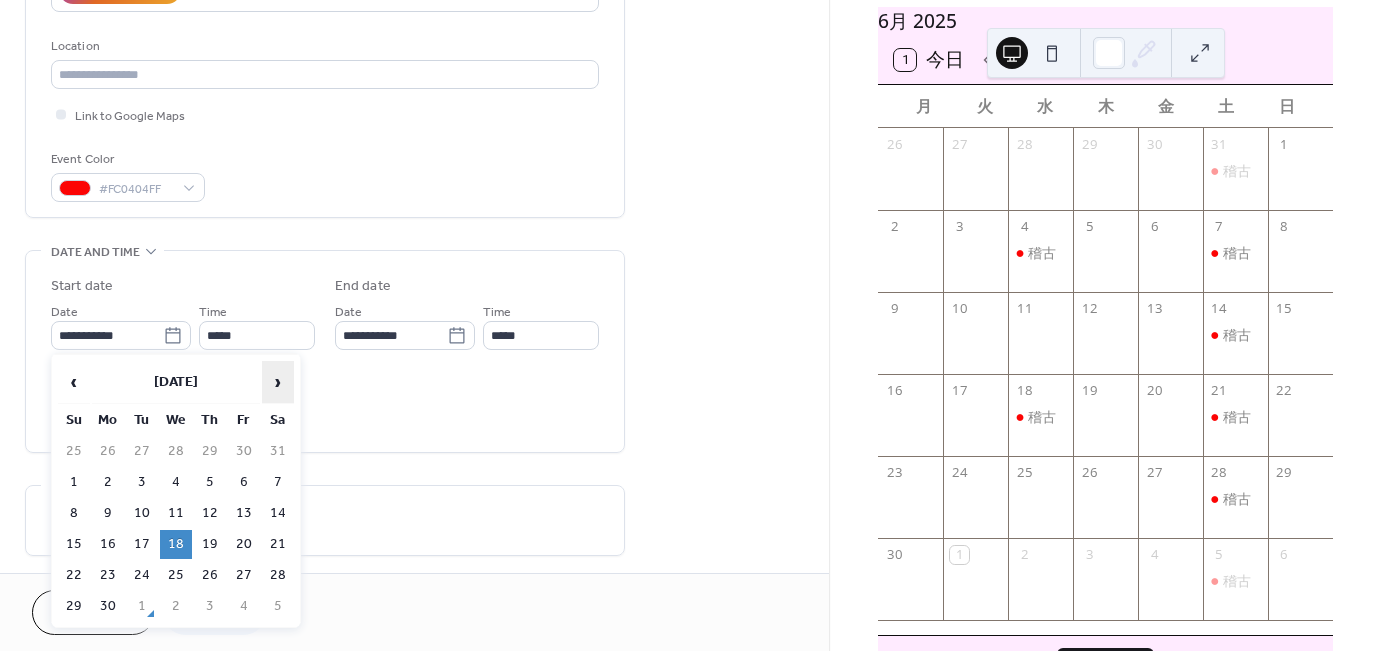 click on "›" at bounding box center [278, 382] 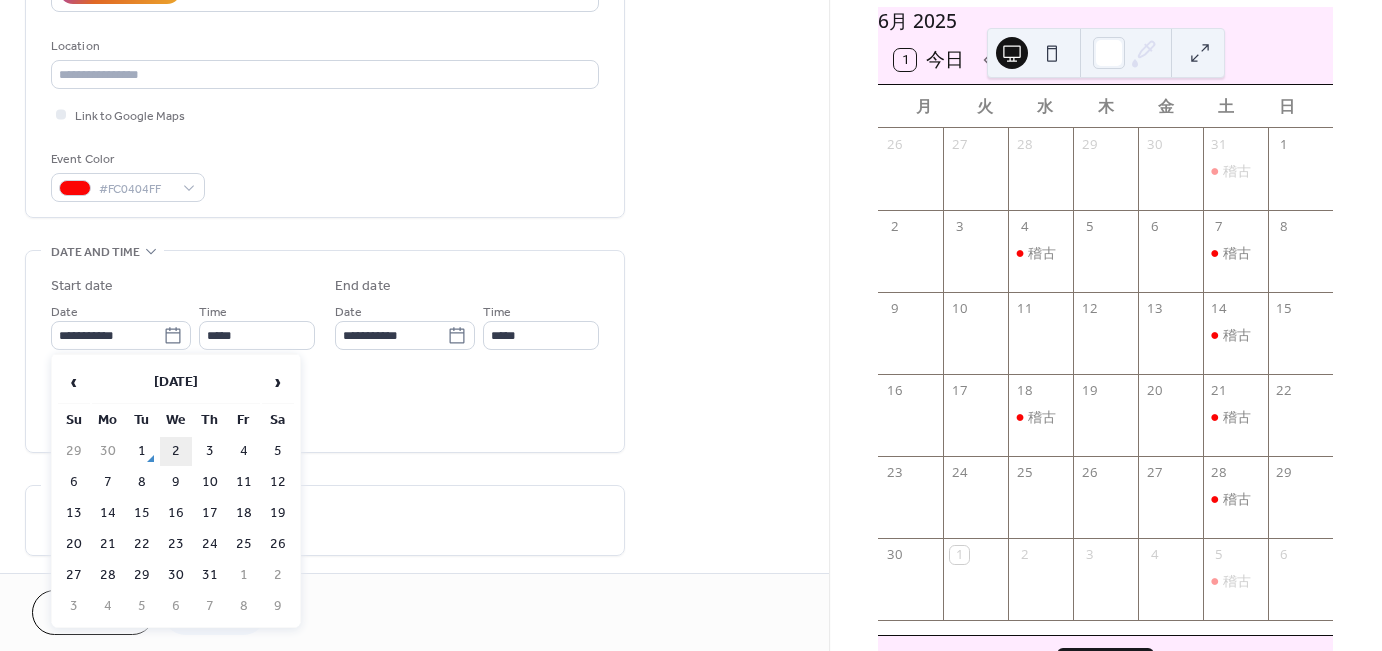 click on "2" at bounding box center [176, 451] 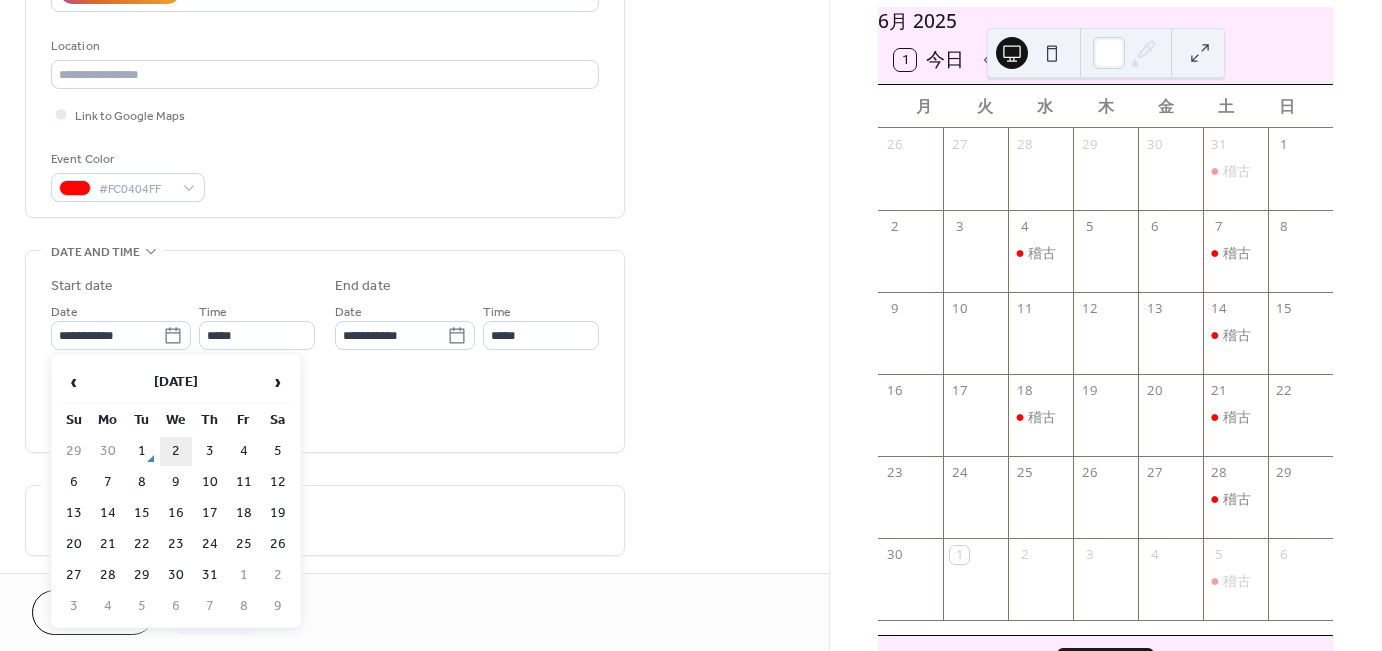 type on "**********" 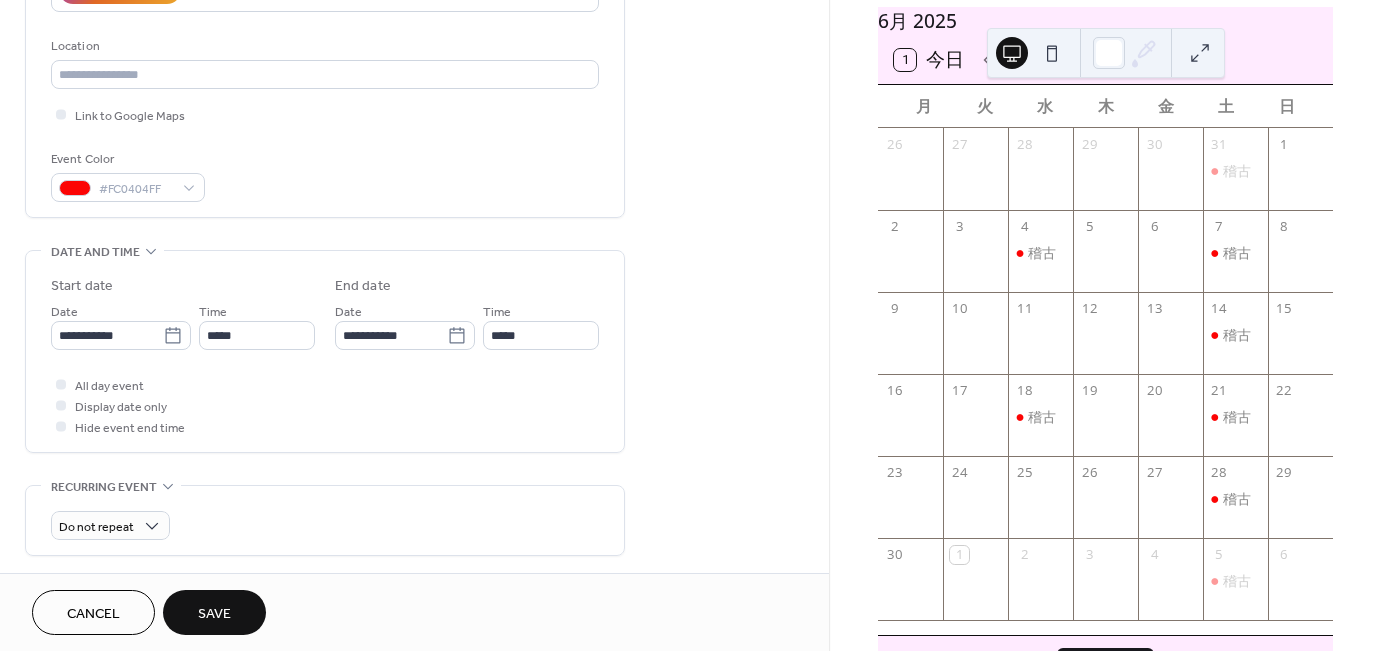 click on "Save" at bounding box center (214, 614) 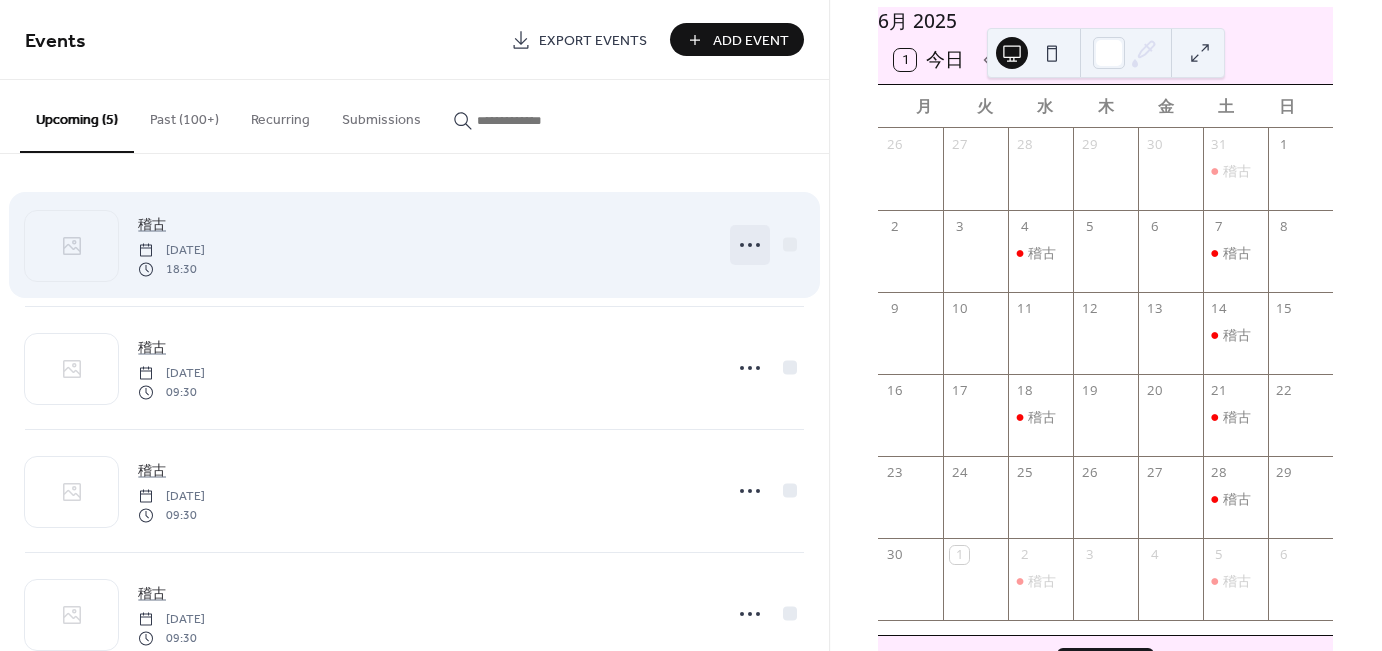 click 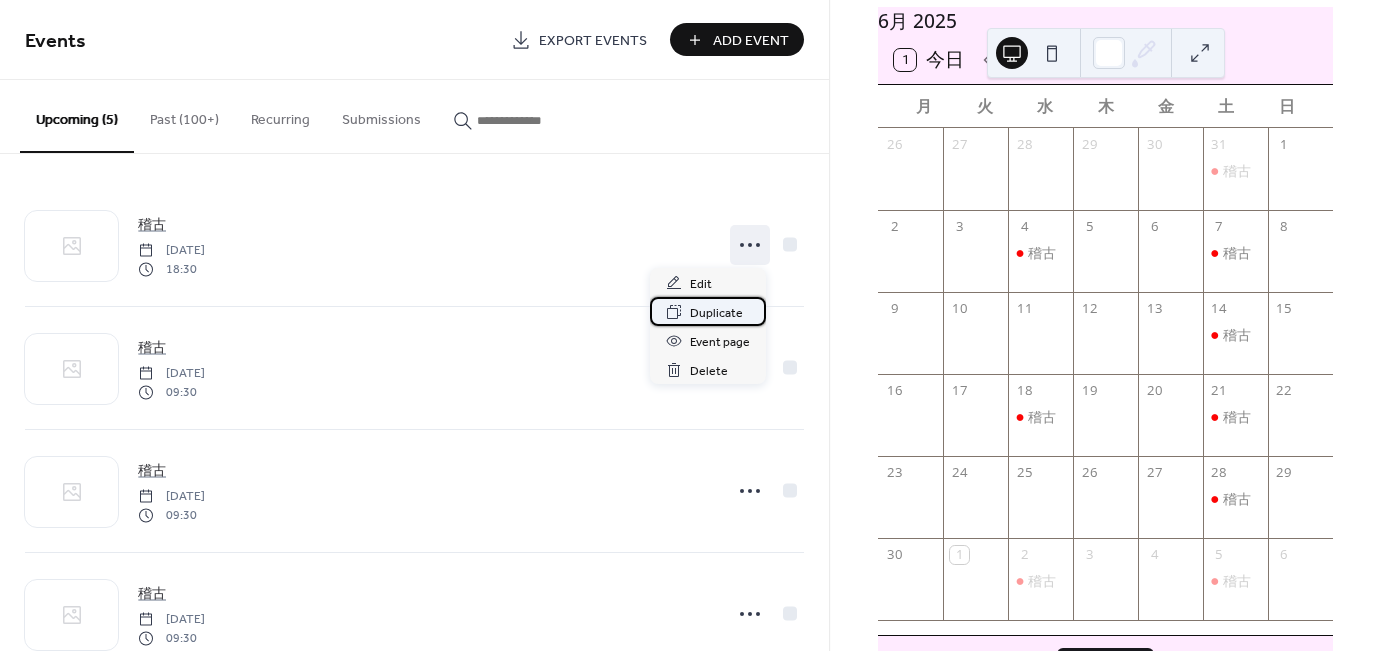 click on "Duplicate" at bounding box center [716, 313] 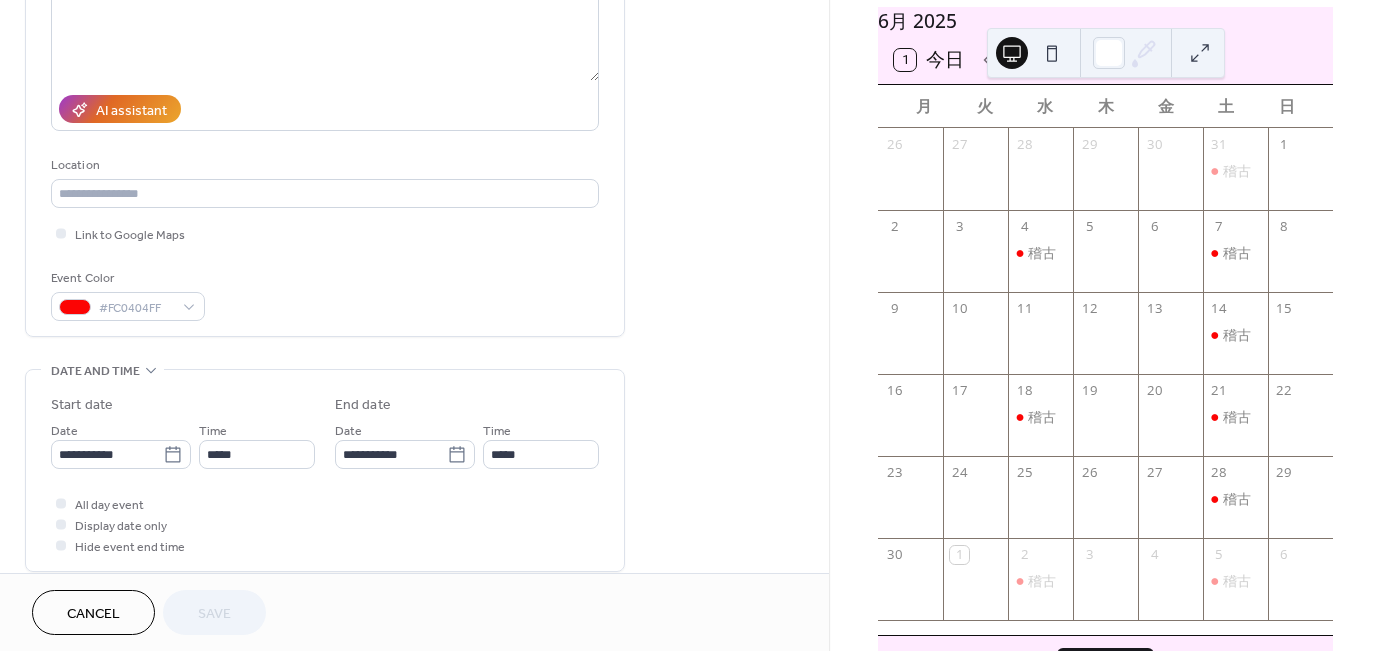 scroll, scrollTop: 300, scrollLeft: 0, axis: vertical 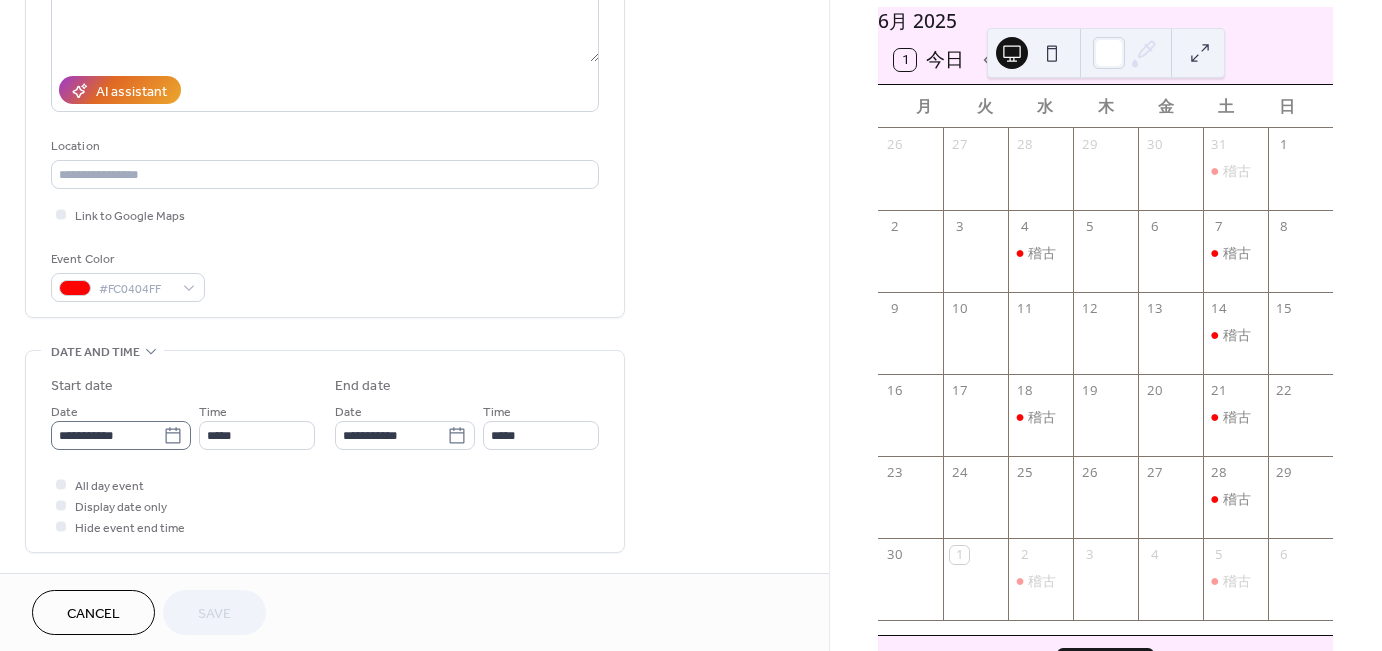 click 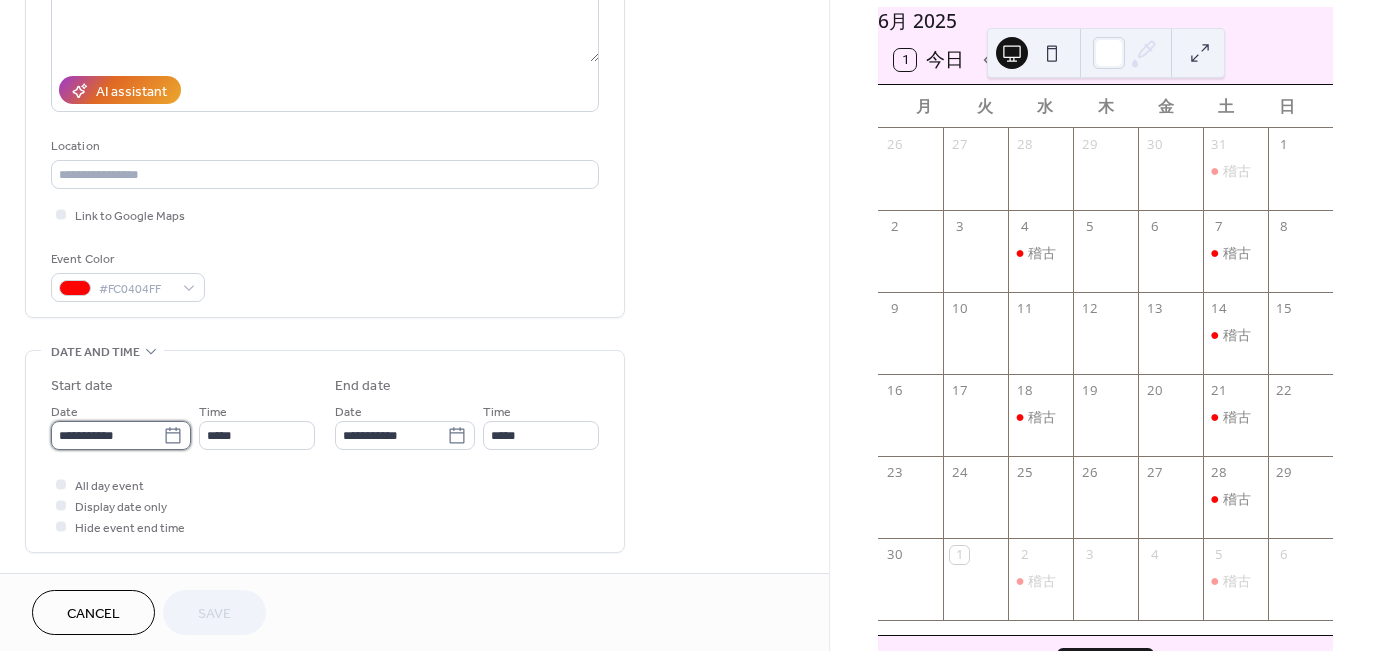 click on "**********" at bounding box center (107, 435) 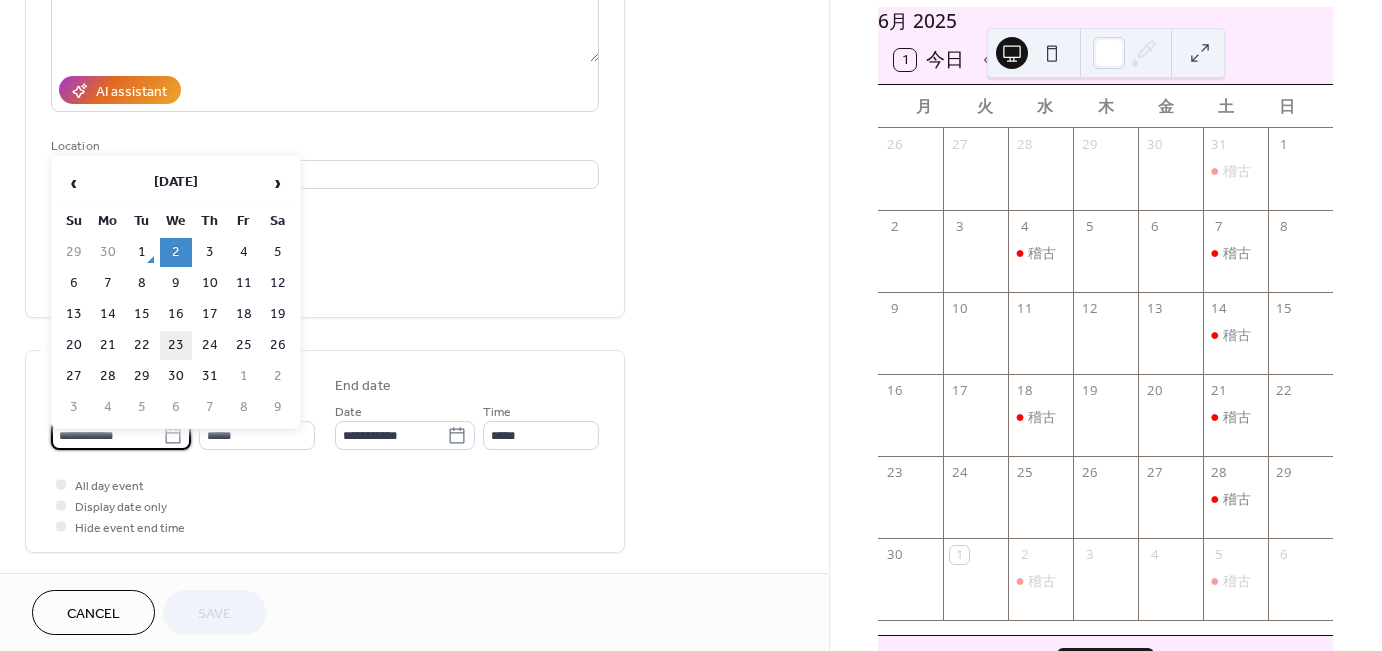 click on "23" at bounding box center (176, 345) 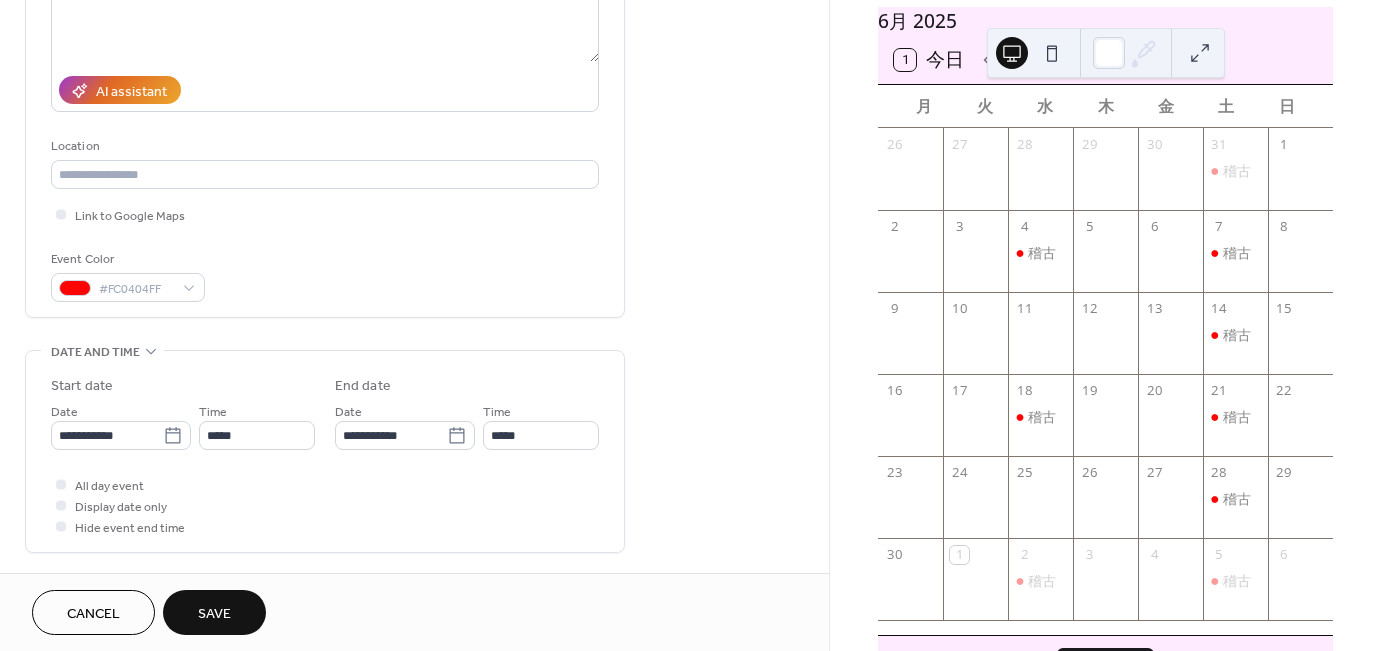 click on "Save" at bounding box center [214, 612] 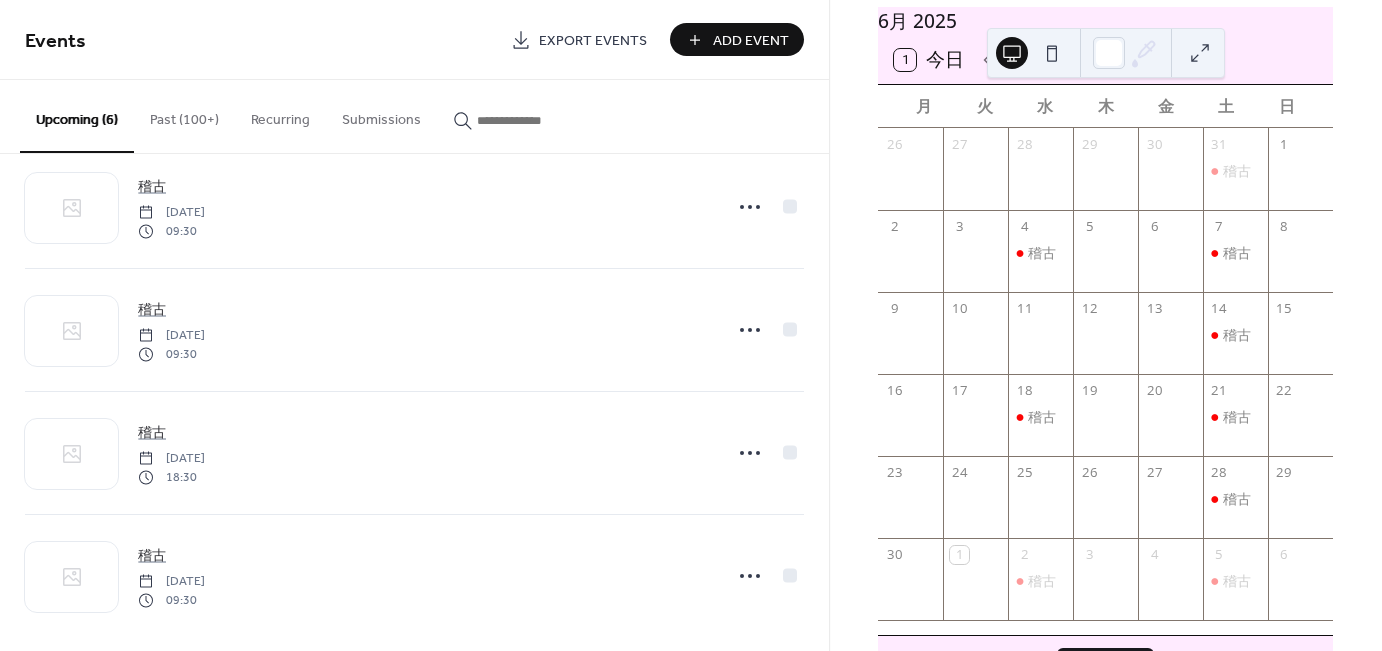scroll, scrollTop: 298, scrollLeft: 0, axis: vertical 